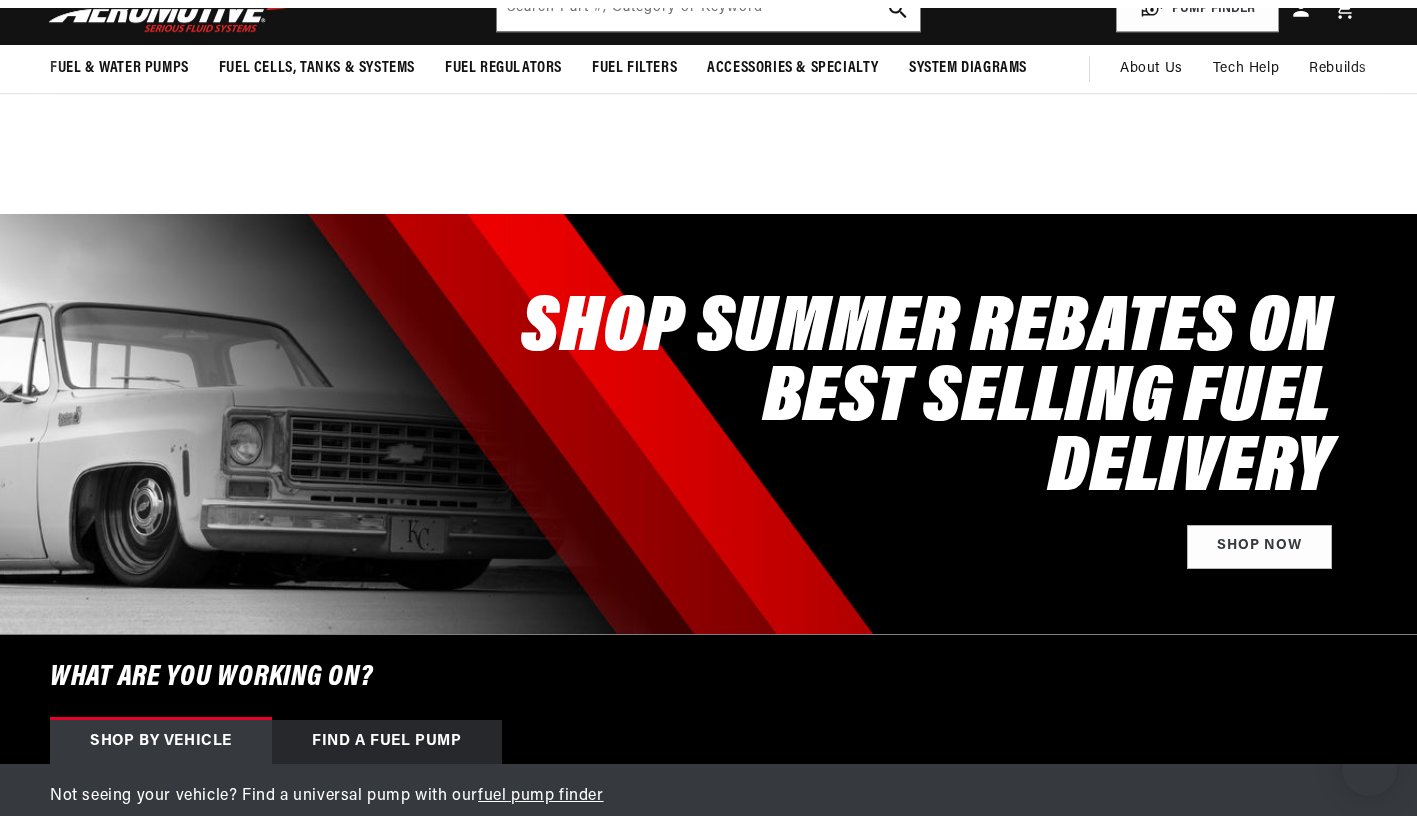 scroll, scrollTop: 628, scrollLeft: 0, axis: vertical 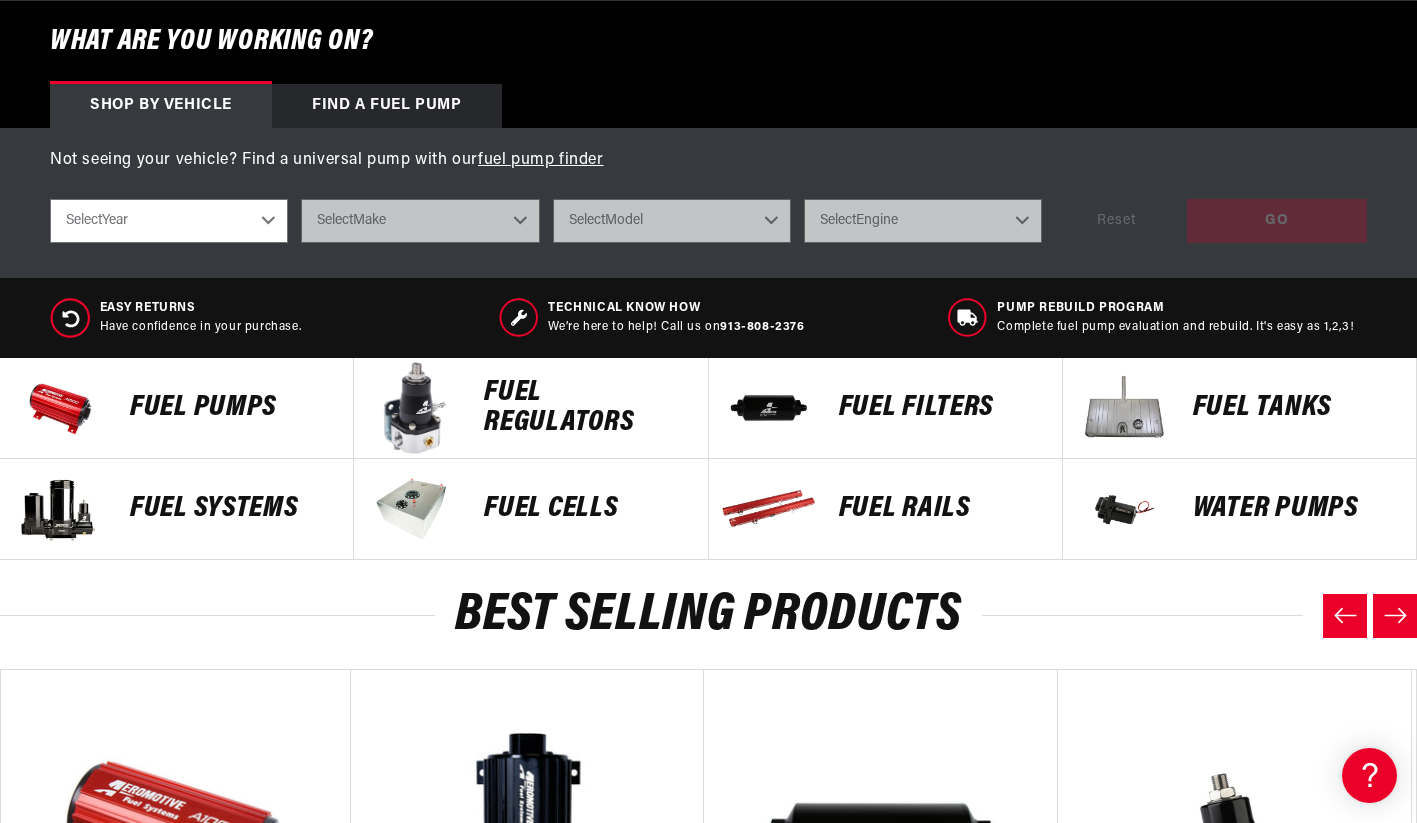 click on "FUEL REGULATORS" at bounding box center [585, 408] 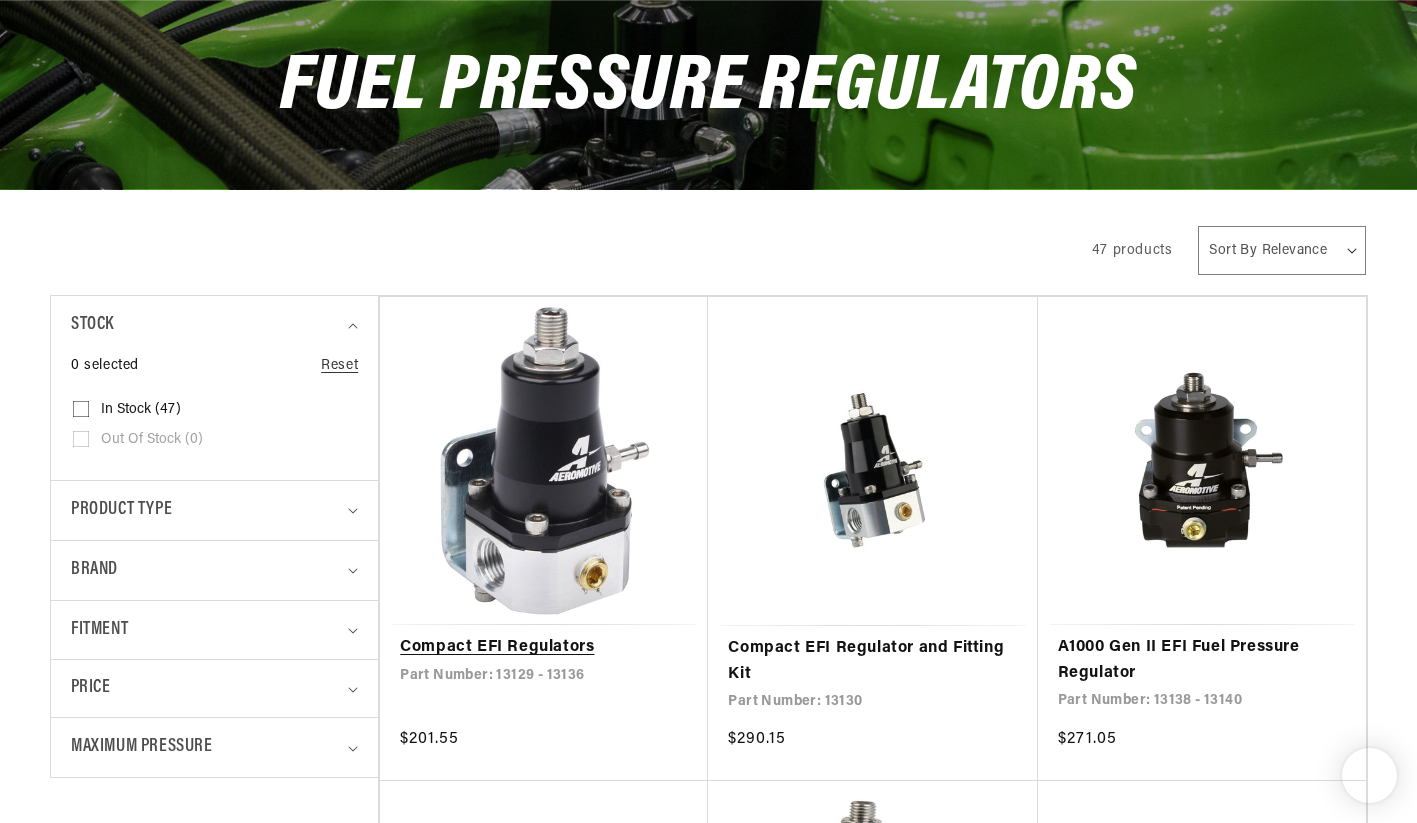 scroll, scrollTop: 217, scrollLeft: 0, axis: vertical 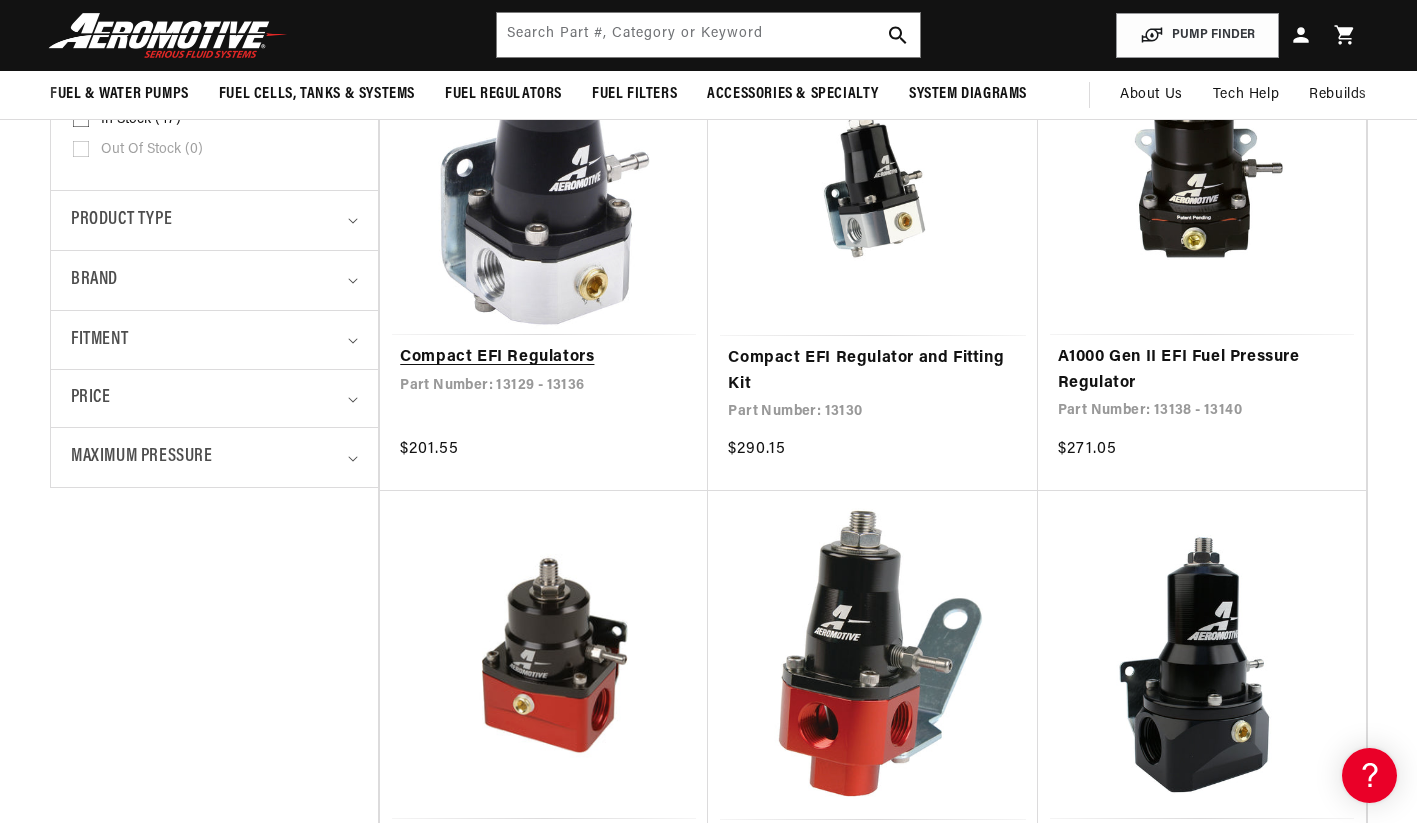click on "Compact EFI Regulators" at bounding box center [544, 358] 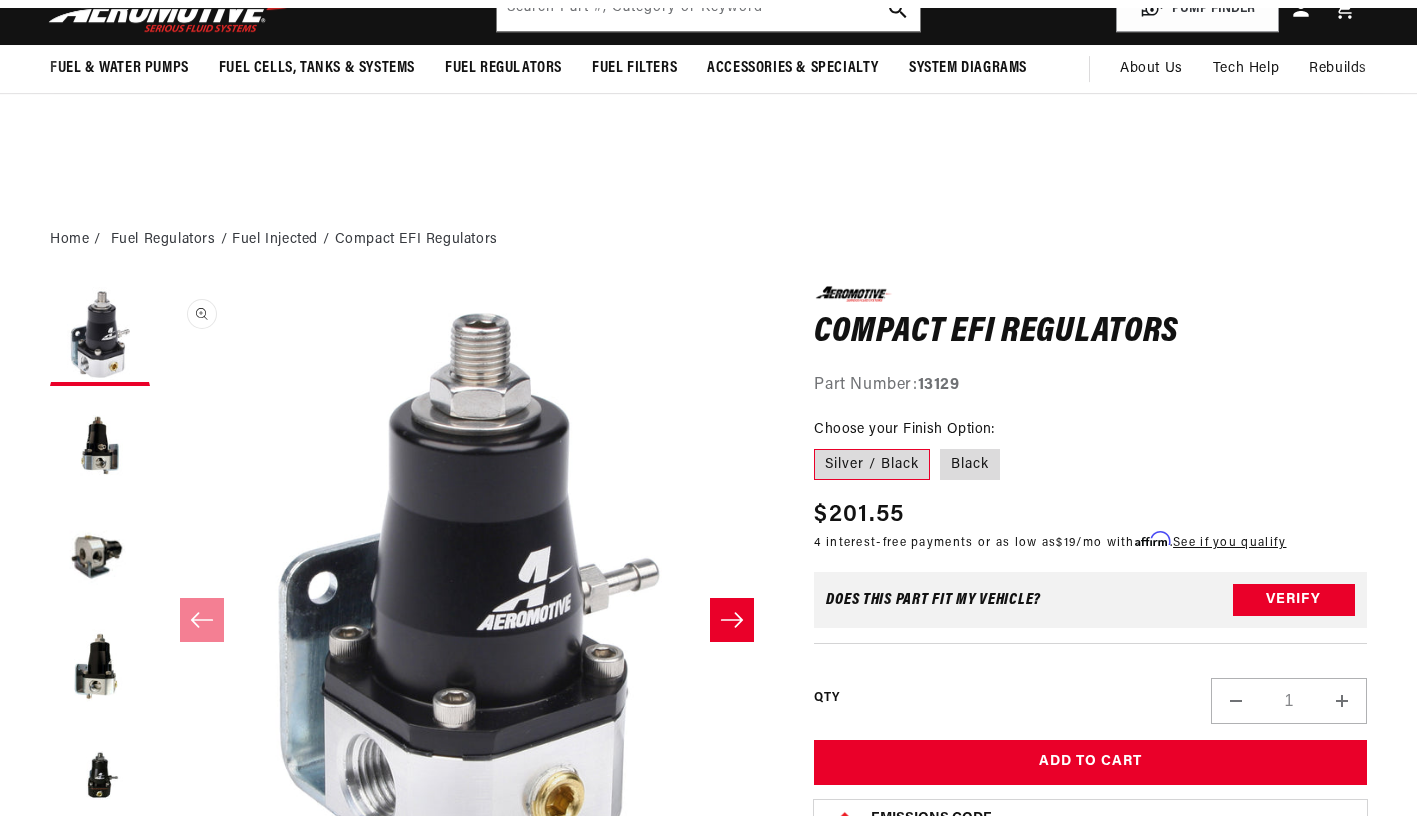 scroll, scrollTop: 402, scrollLeft: 0, axis: vertical 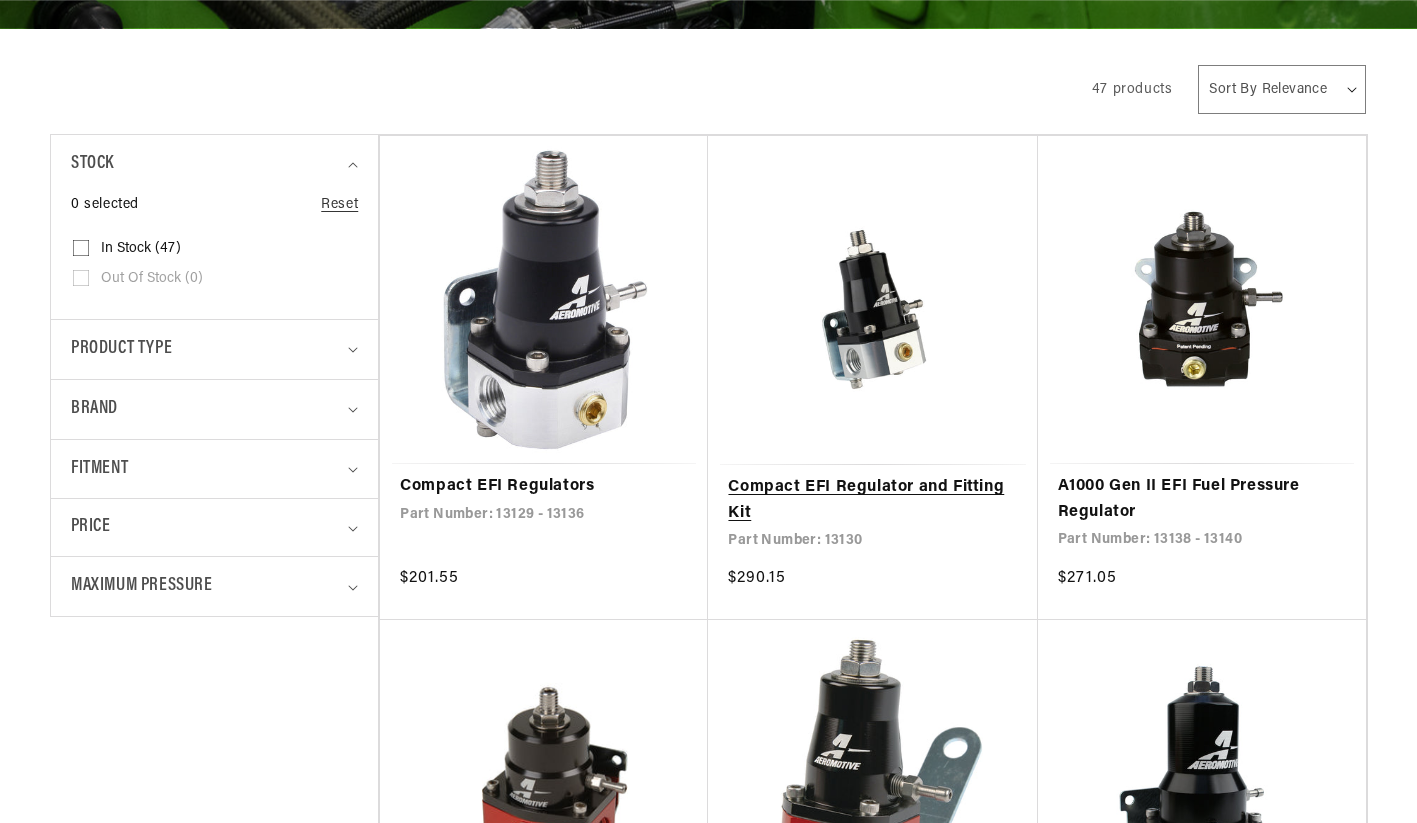 click on "Compact EFI Regulator and Fitting Kit" at bounding box center [872, 500] 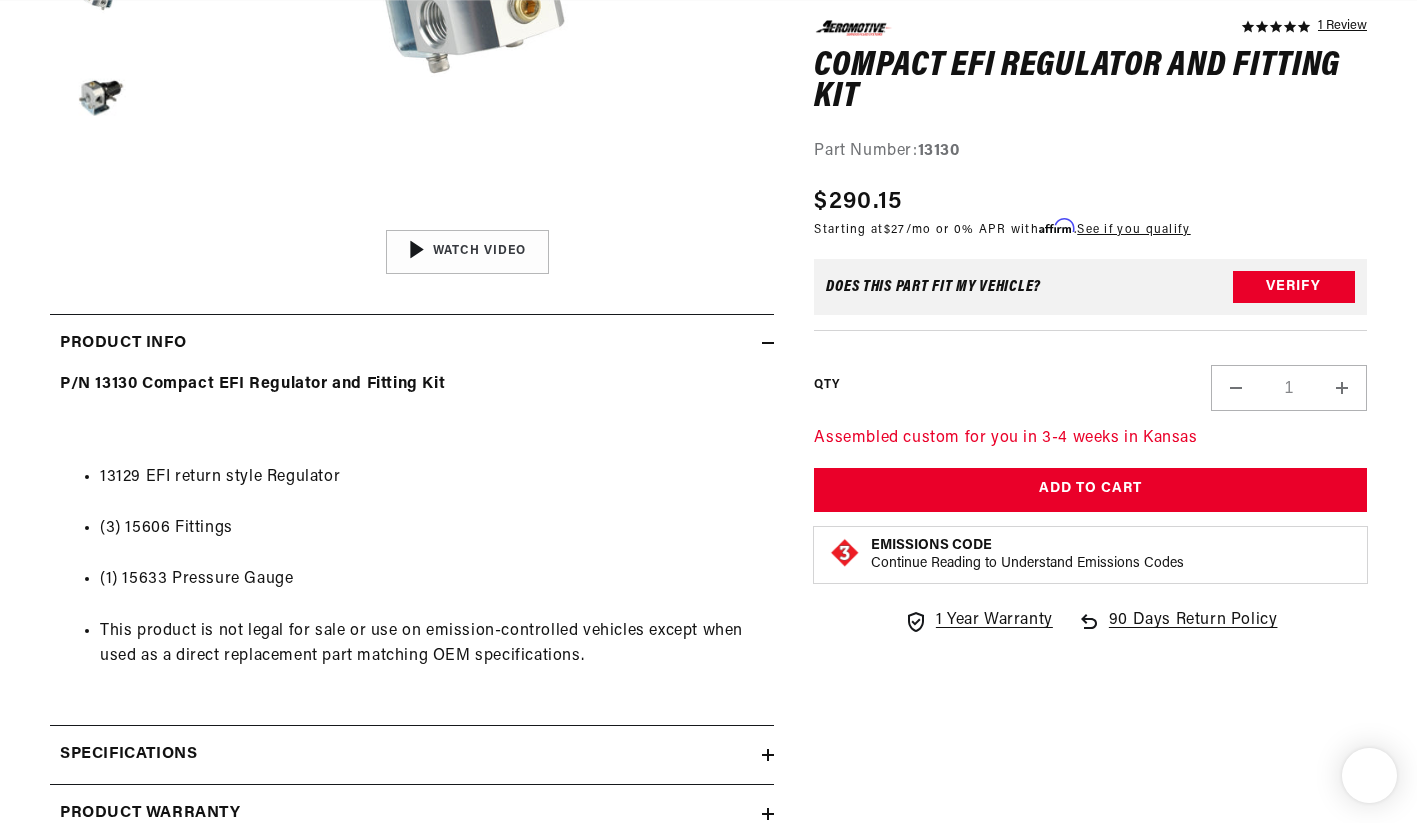 scroll, scrollTop: 673, scrollLeft: 0, axis: vertical 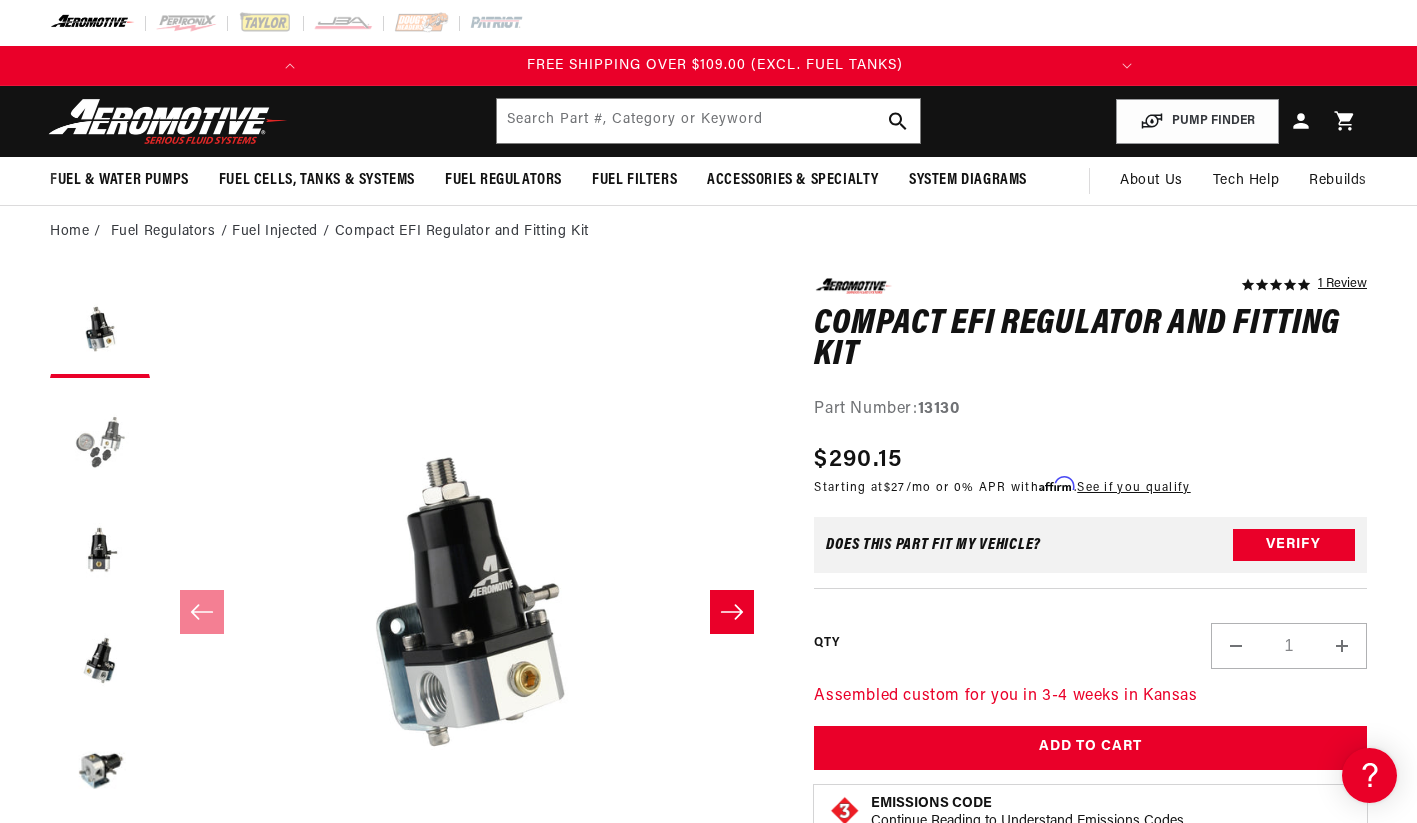 click at bounding box center (100, 438) 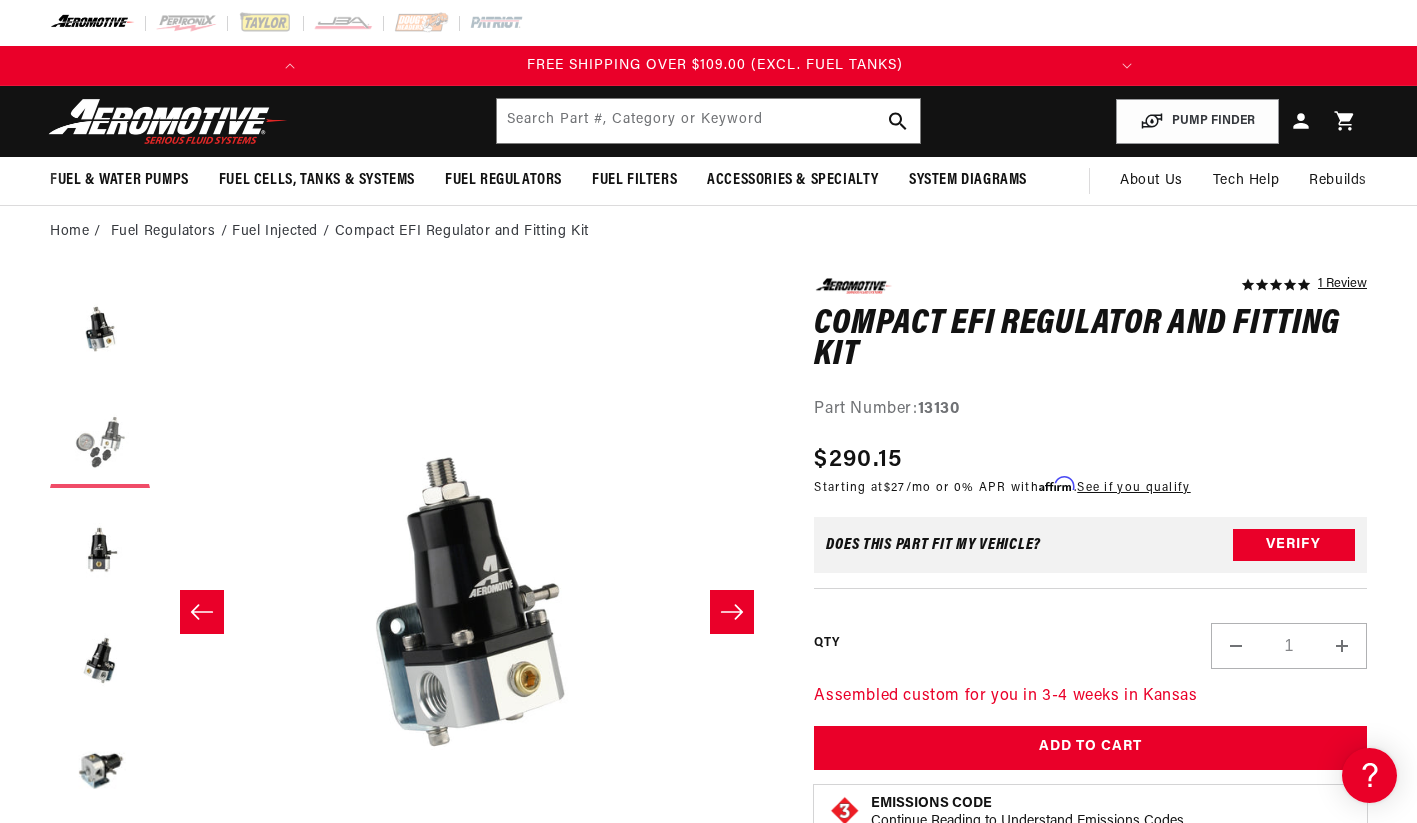 scroll, scrollTop: 0, scrollLeft: 614, axis: horizontal 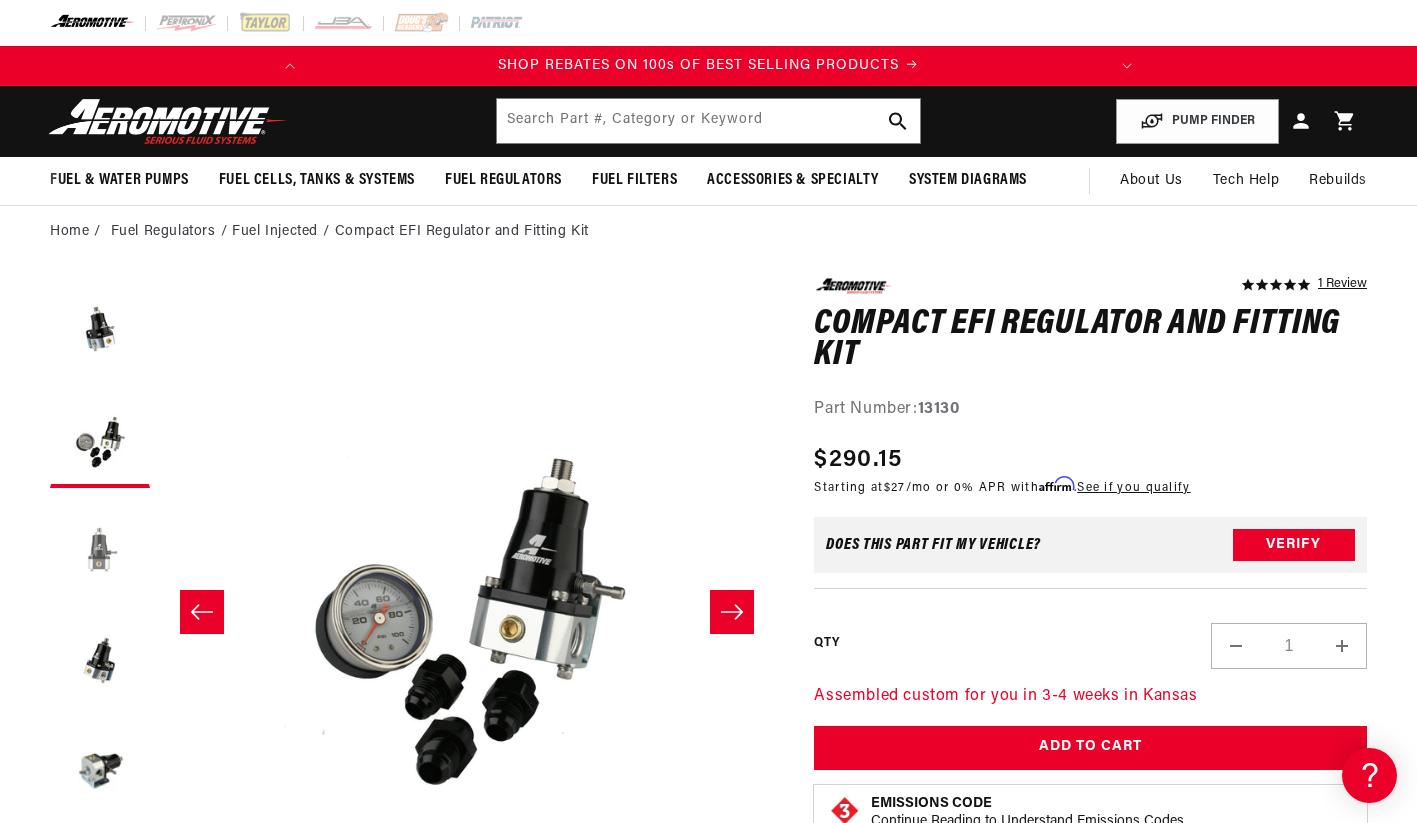 click at bounding box center [100, 548] 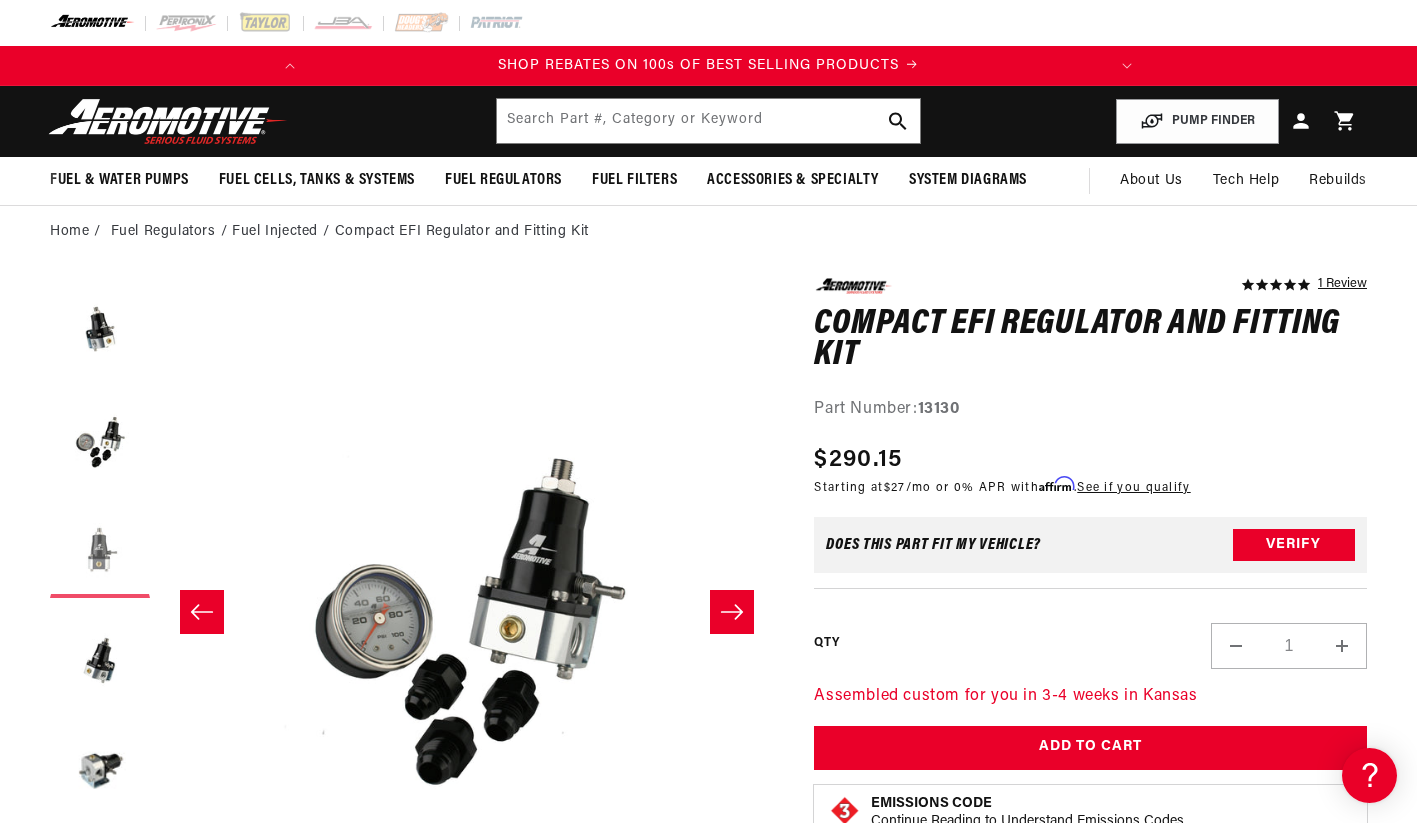 scroll, scrollTop: 0, scrollLeft: 1229, axis: horizontal 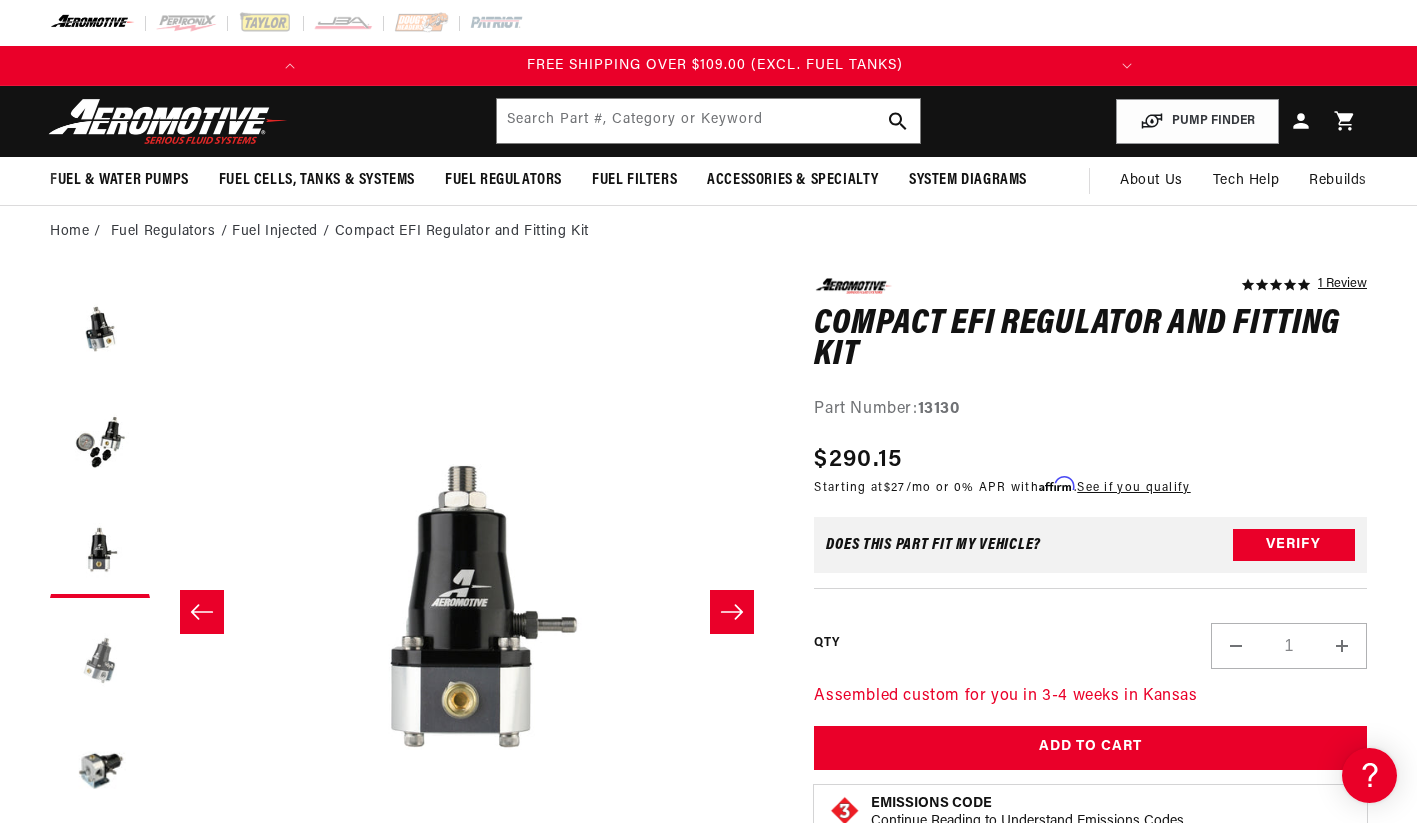 click at bounding box center [100, 658] 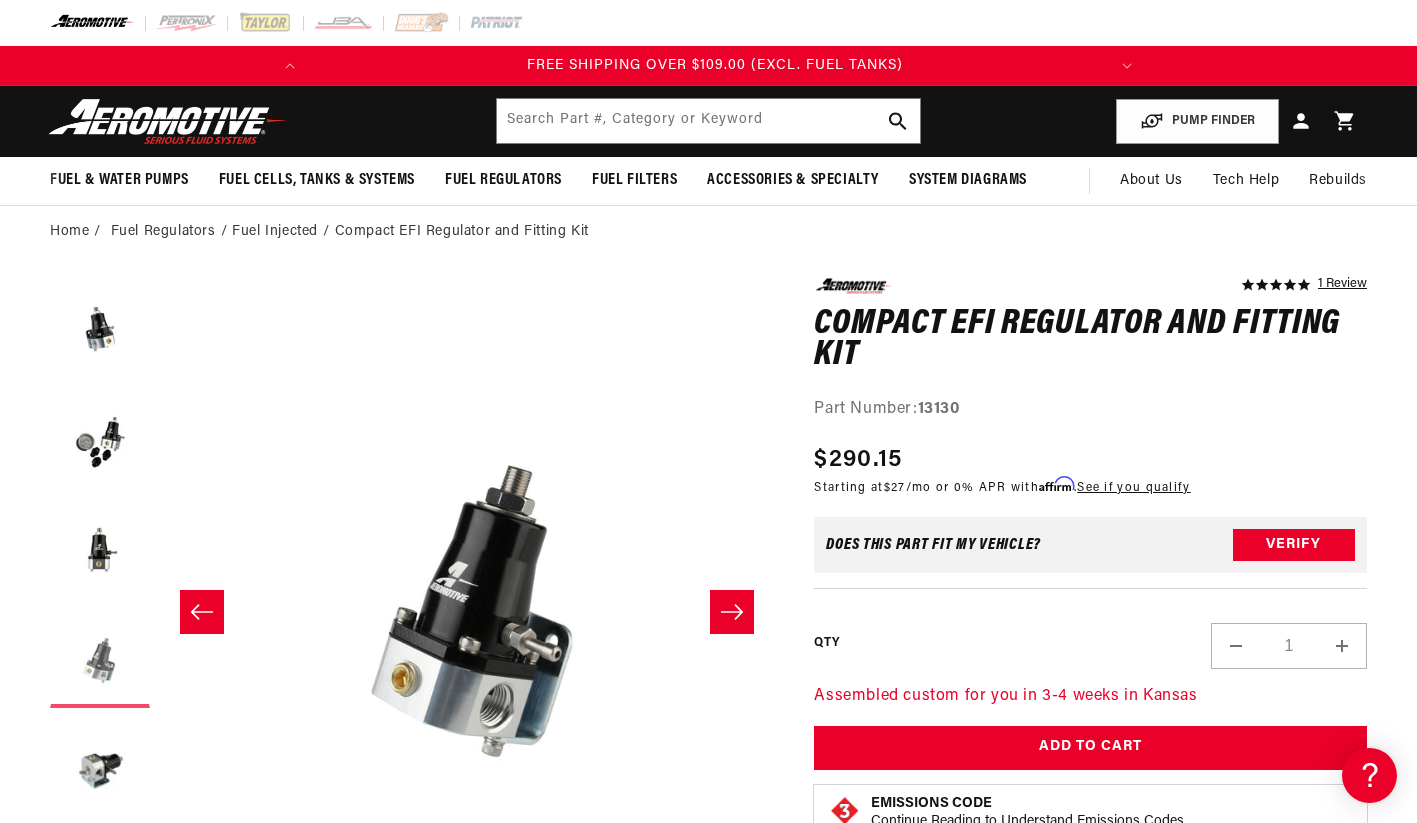 scroll, scrollTop: 0, scrollLeft: 1843, axis: horizontal 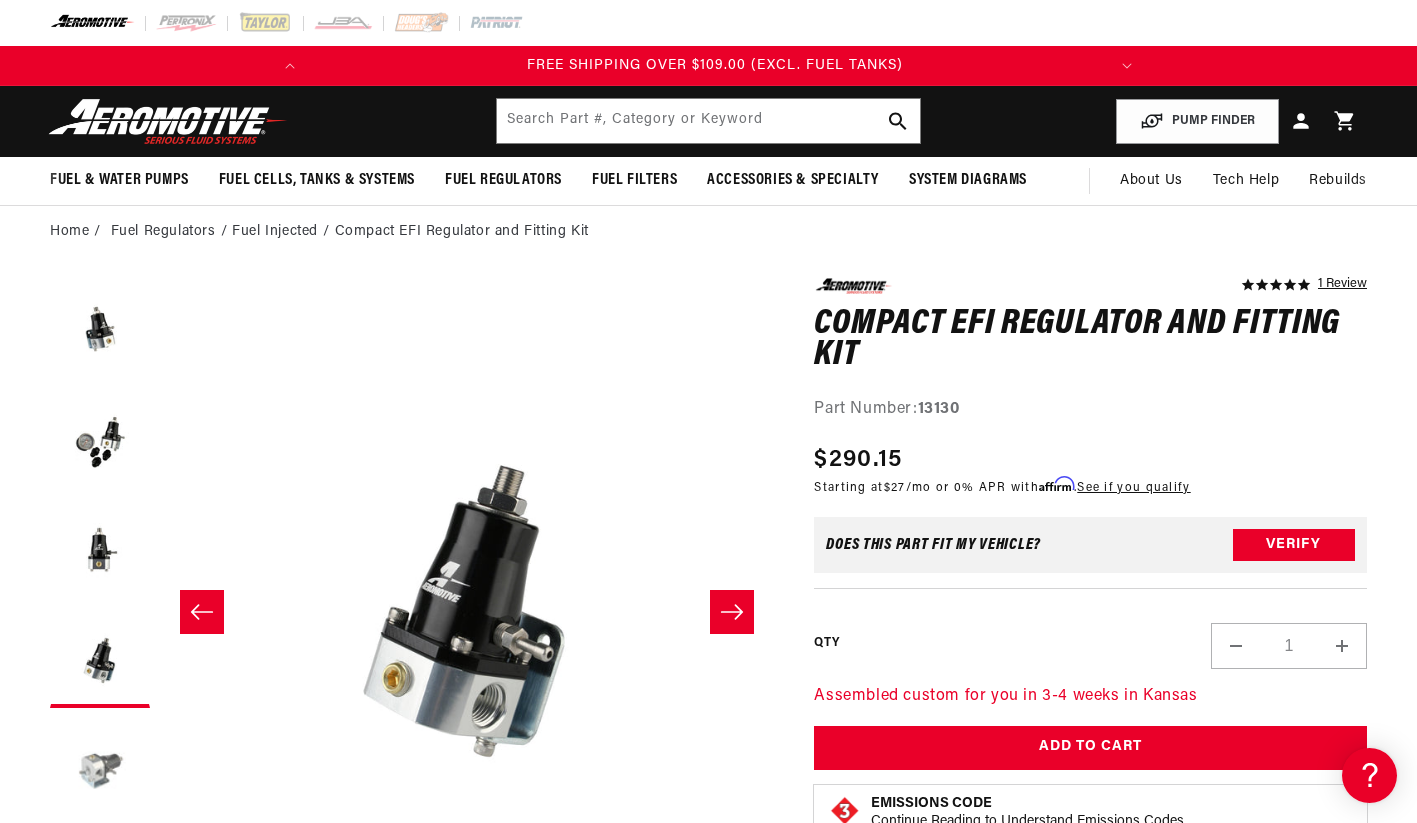 click at bounding box center (100, 768) 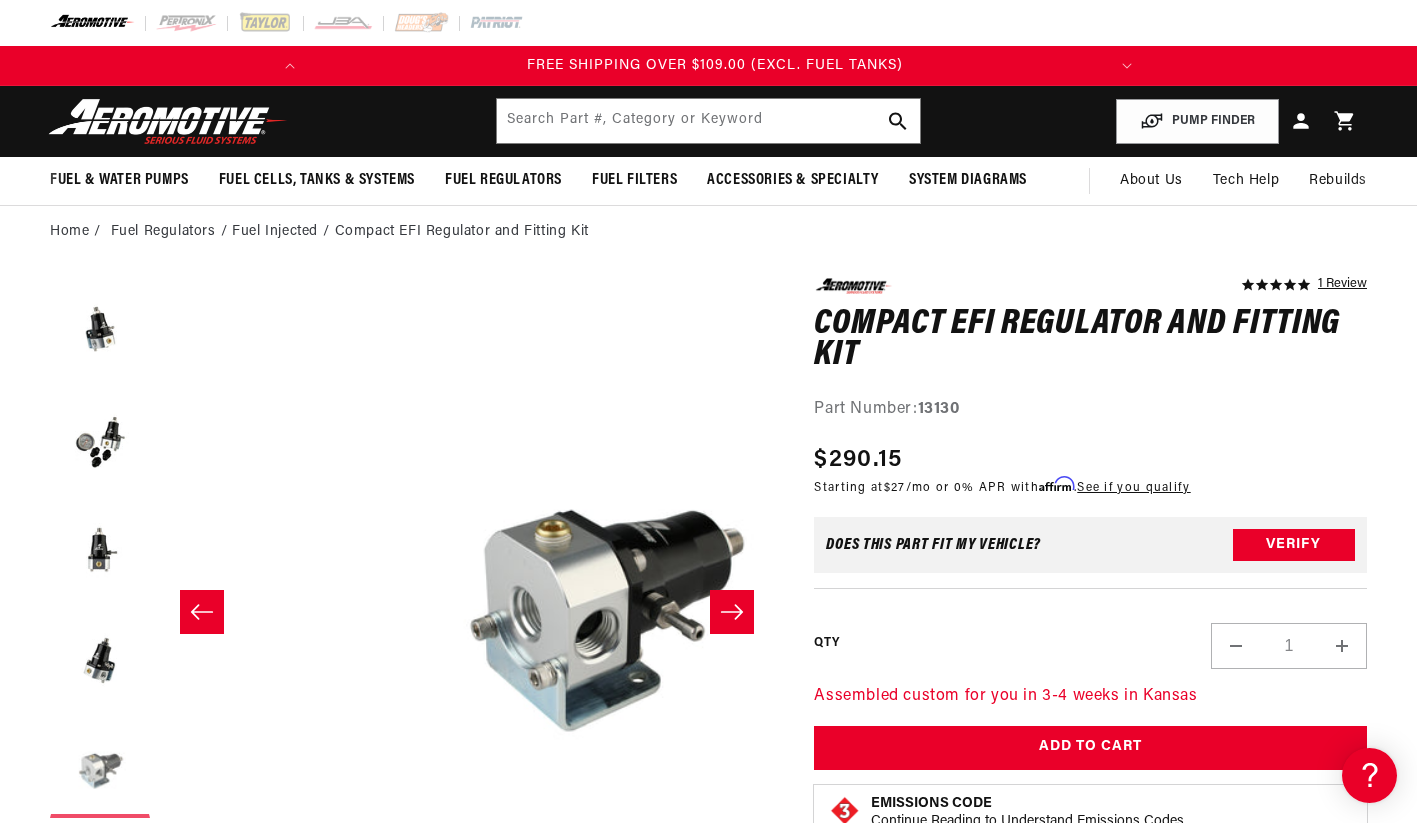 scroll, scrollTop: 0, scrollLeft: 2457, axis: horizontal 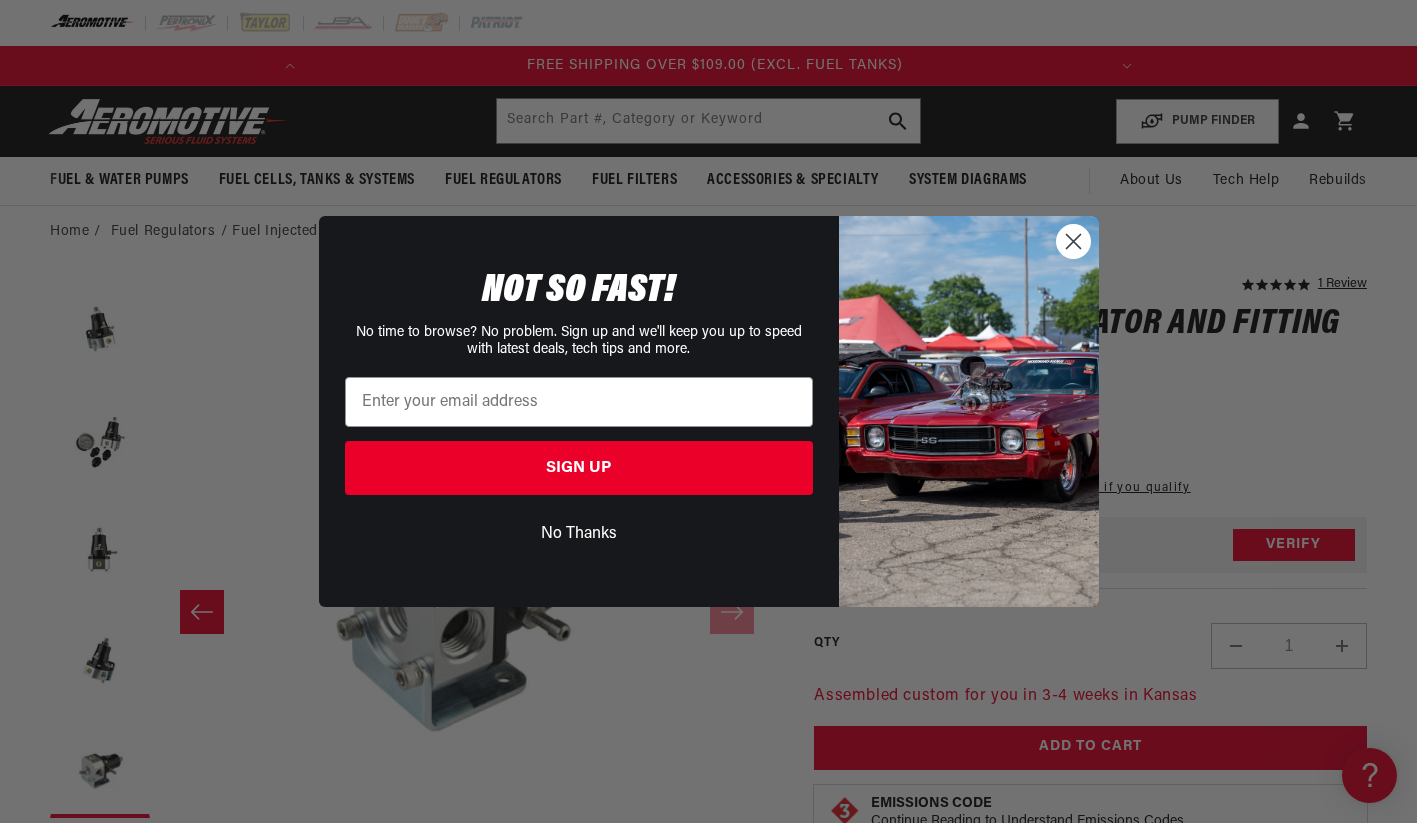 click on "No Thanks" at bounding box center (579, 534) 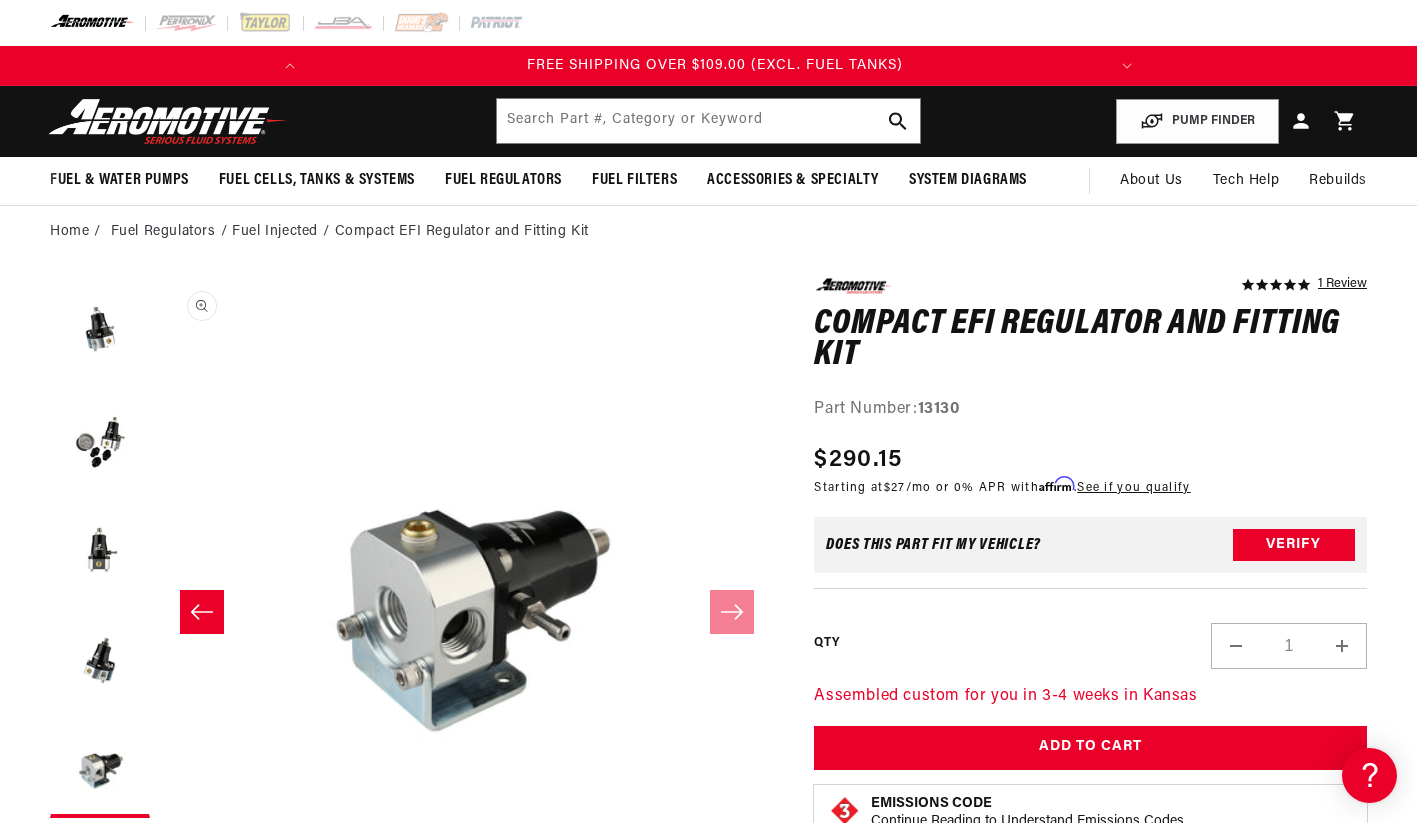 scroll, scrollTop: 1, scrollLeft: 2457, axis: both 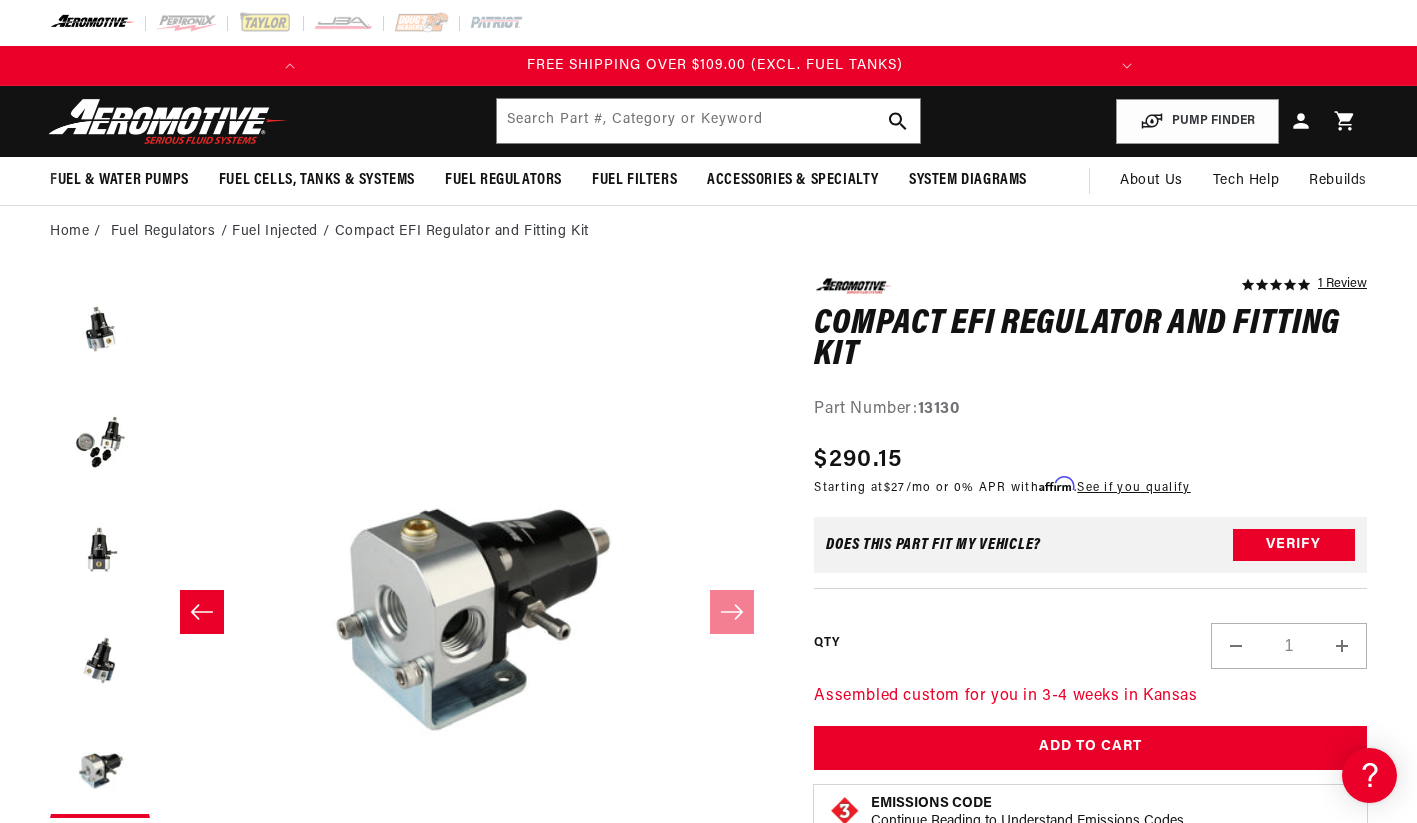 click 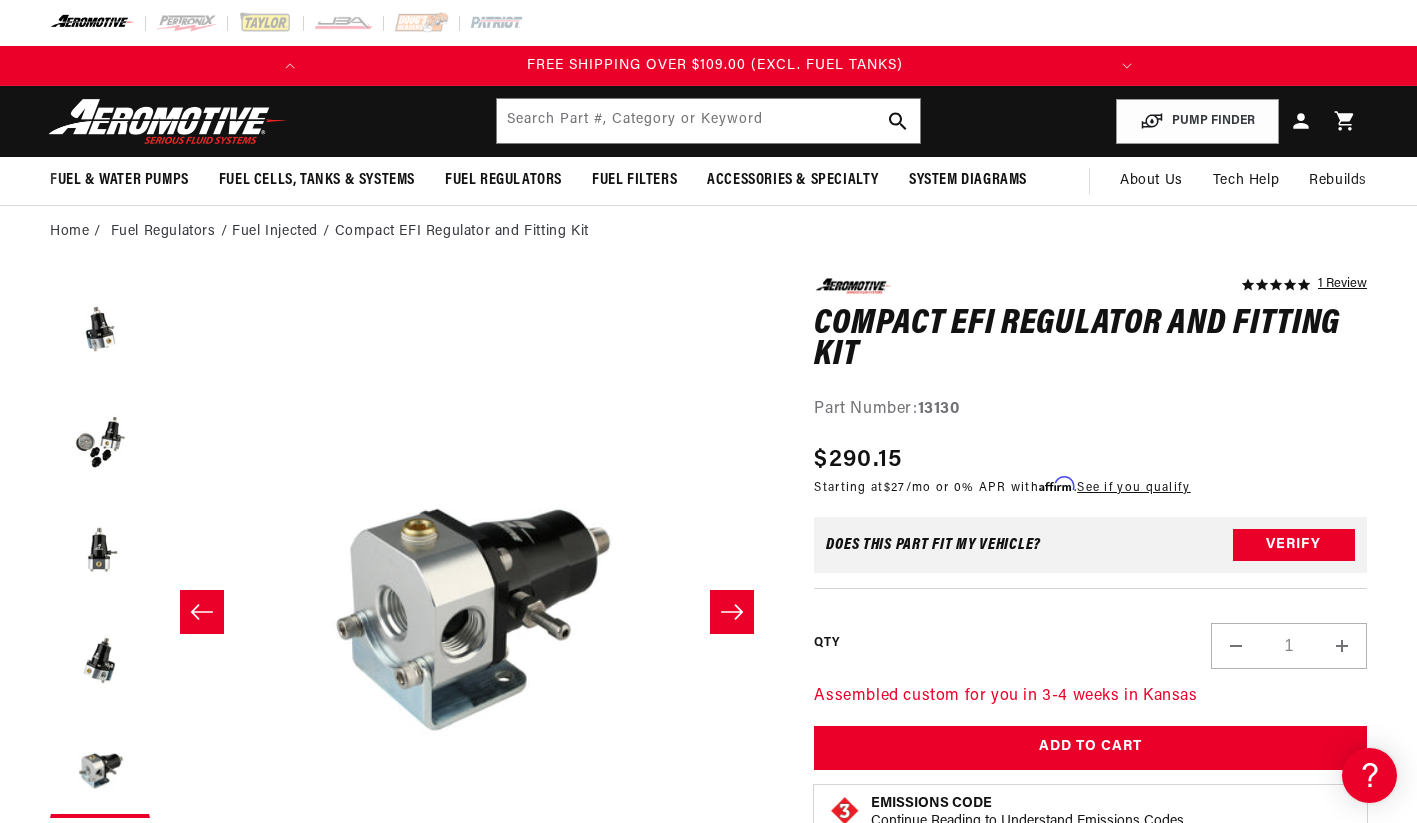 scroll, scrollTop: 1, scrollLeft: 1843, axis: both 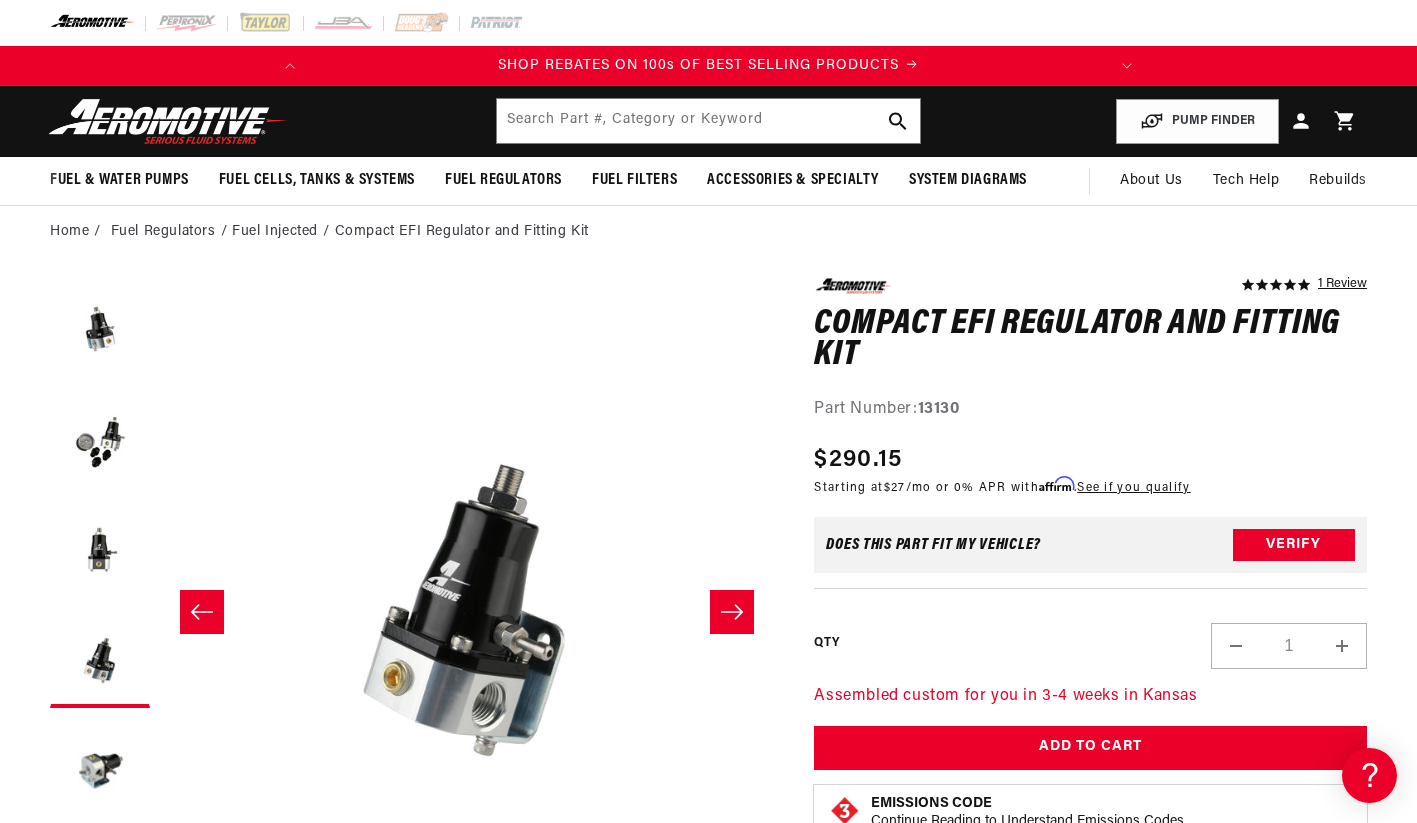click 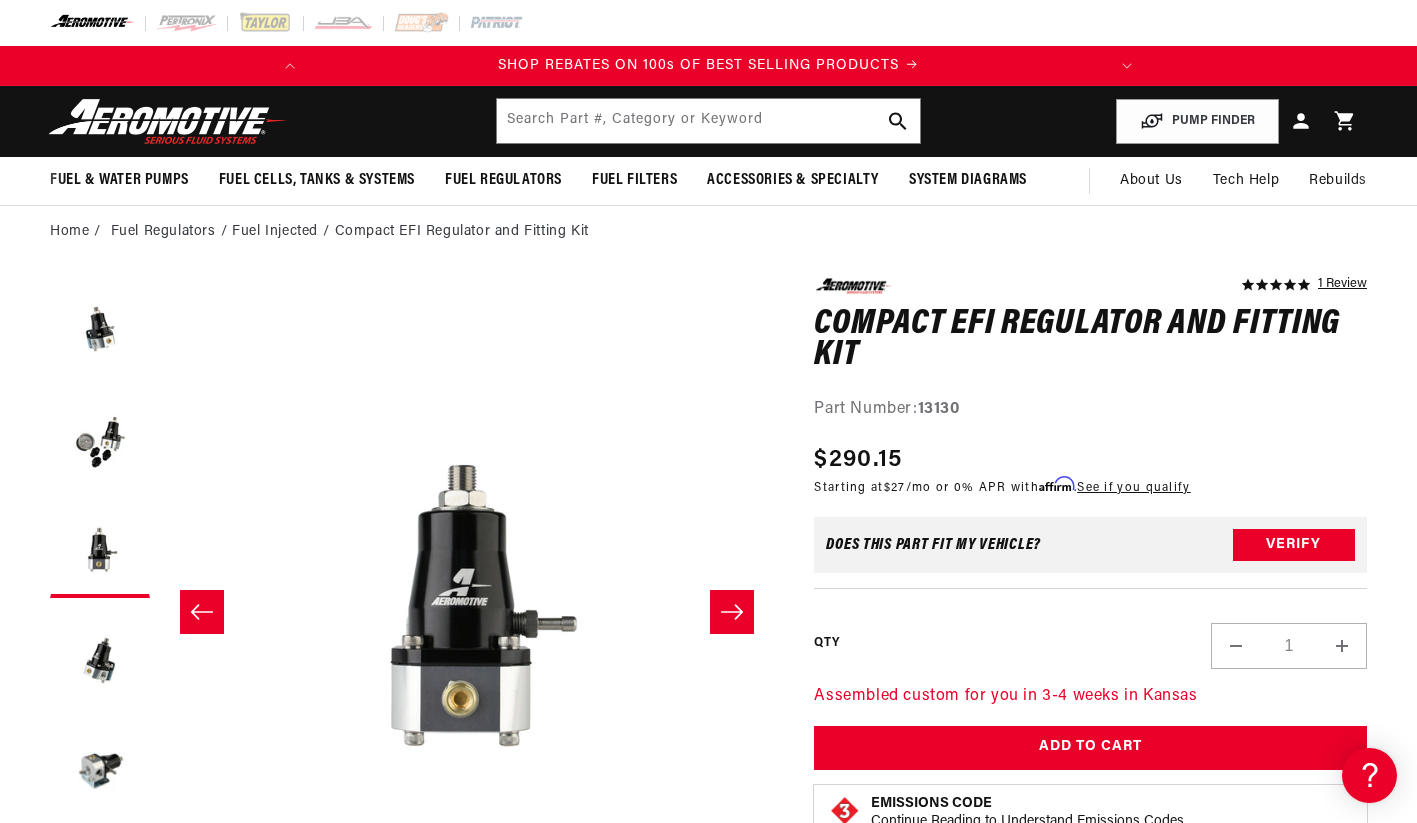 click 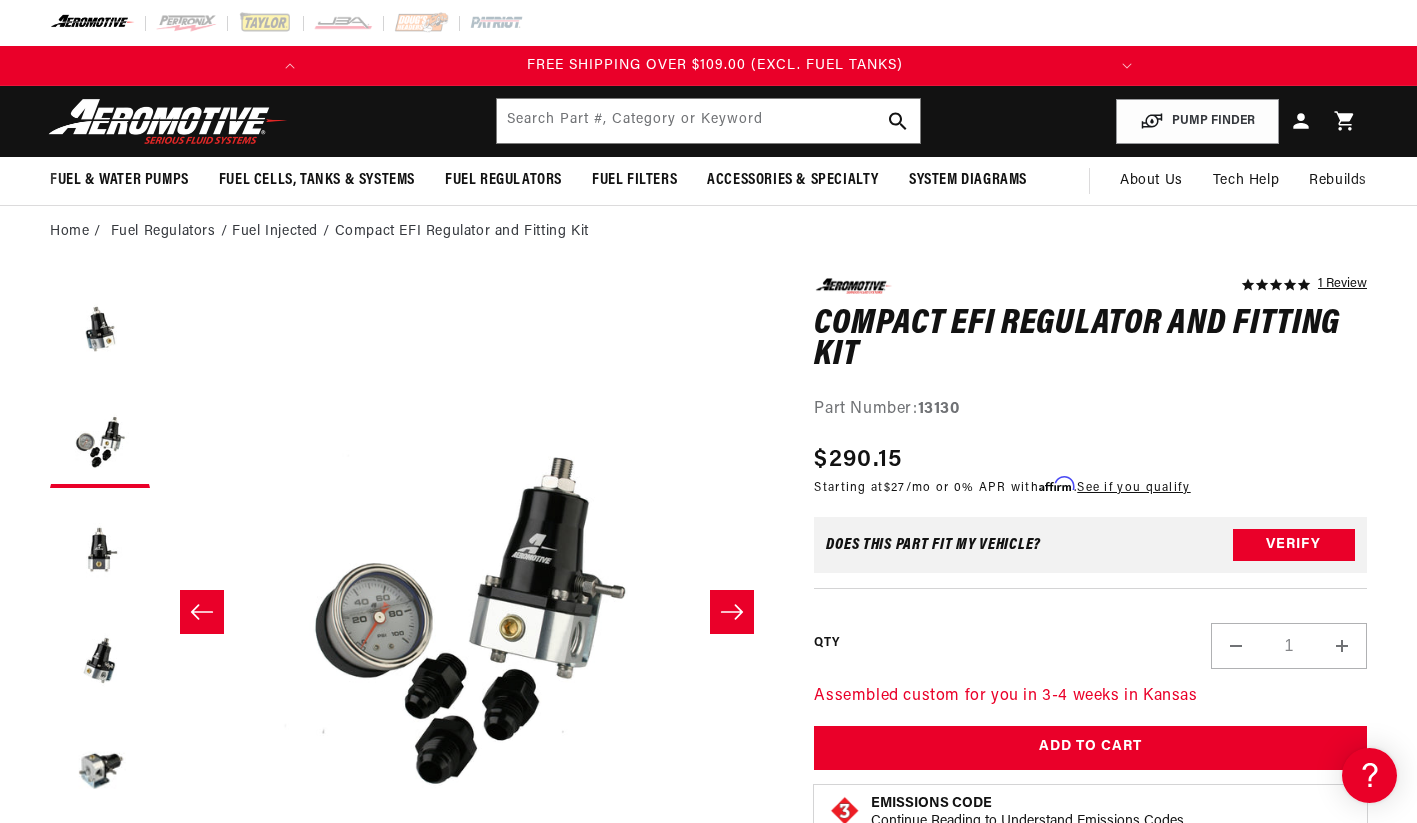 scroll, scrollTop: 0, scrollLeft: 0, axis: both 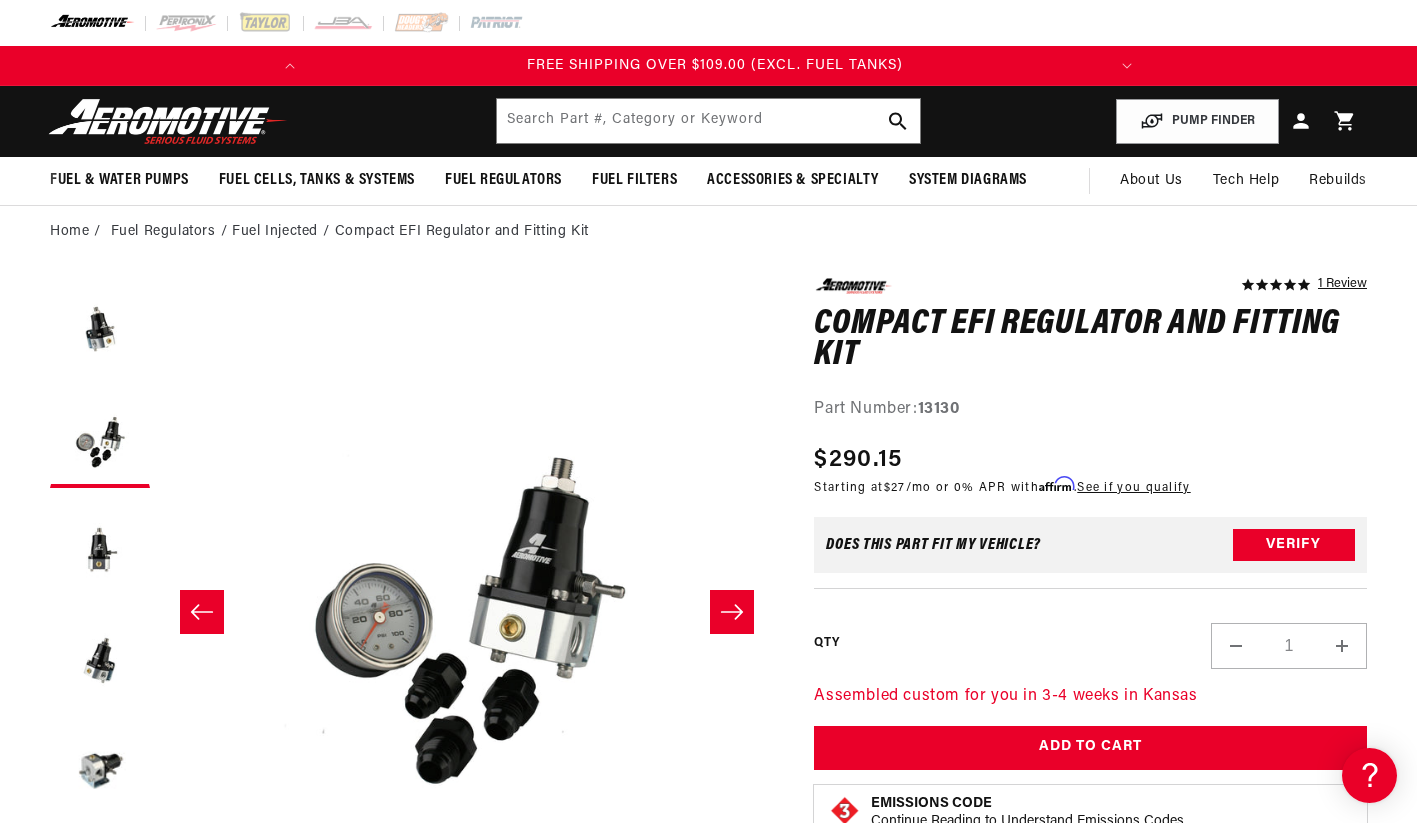 click 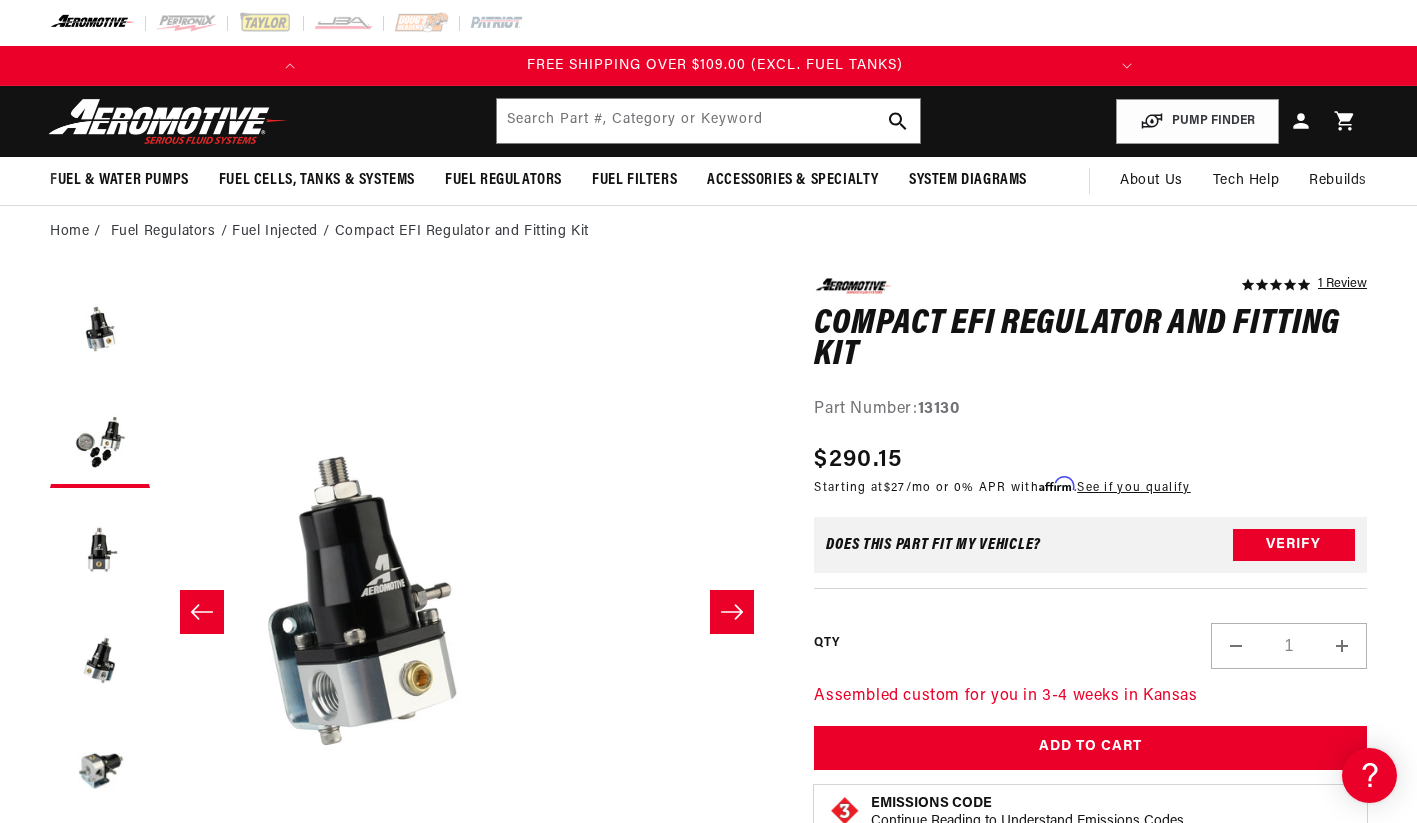 scroll, scrollTop: 1, scrollLeft: 0, axis: vertical 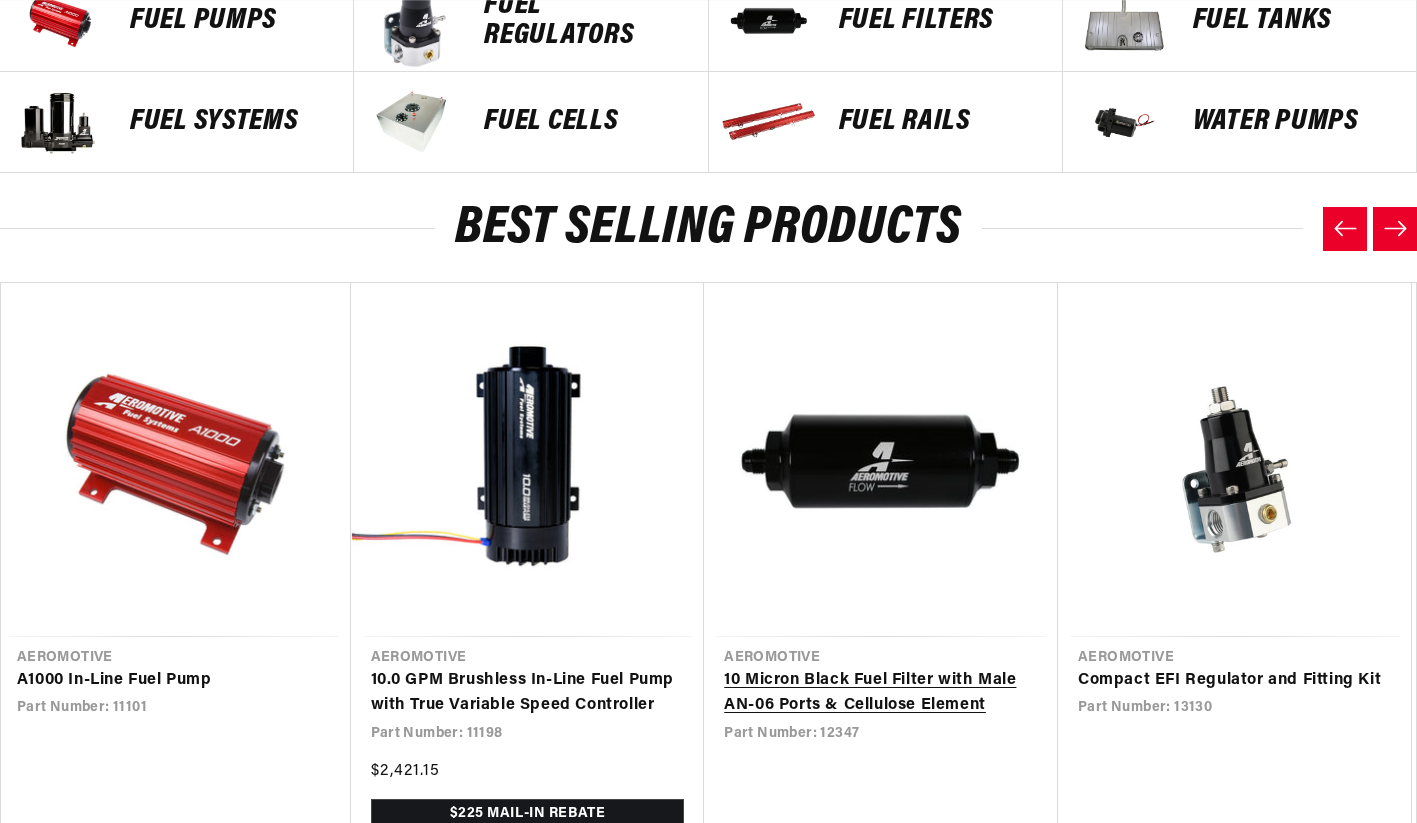 click on "10 Micron Black Fuel Filter with Male AN-06 Ports & Cellulose Element" at bounding box center (881, 693) 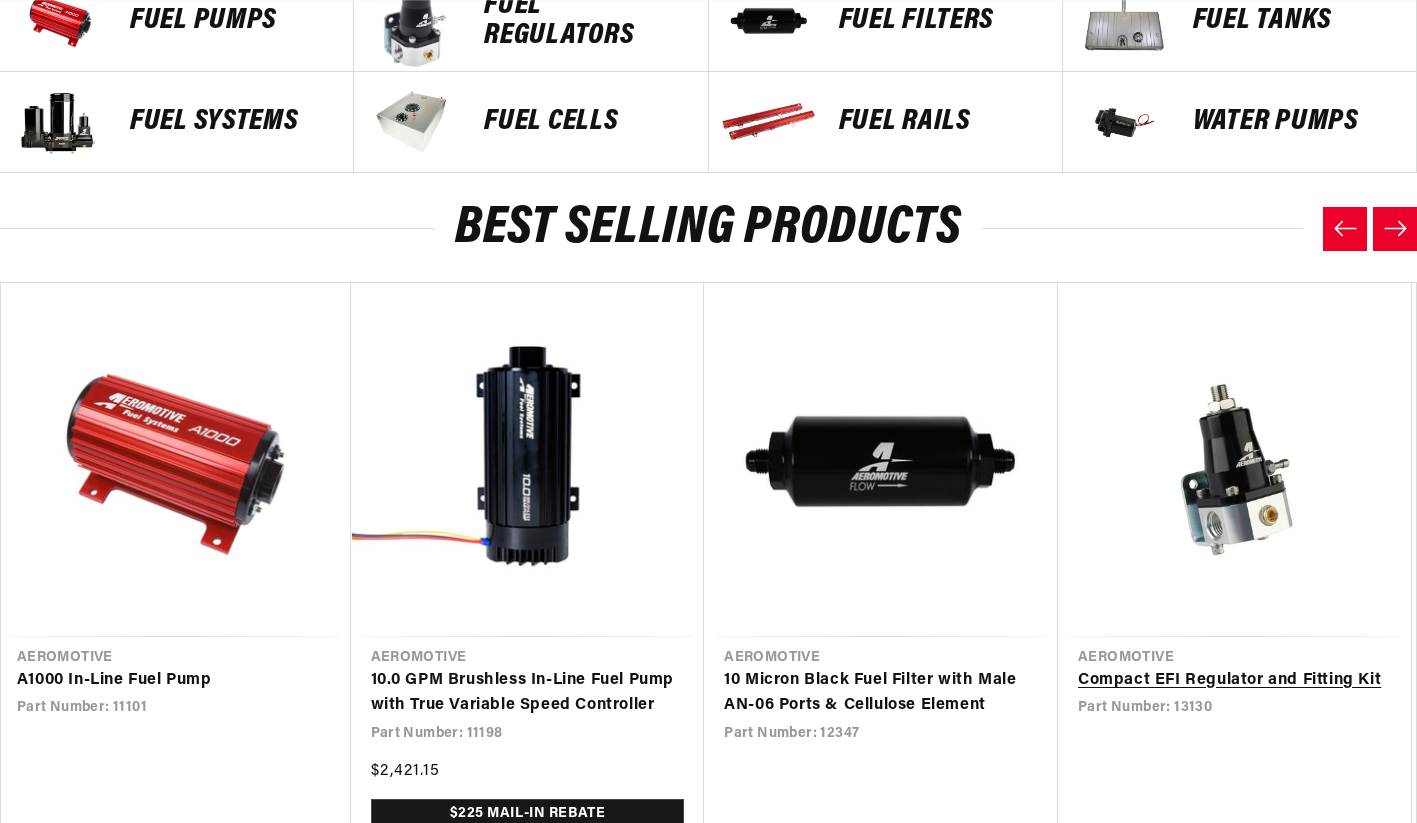 scroll, scrollTop: 0, scrollLeft: 791, axis: horizontal 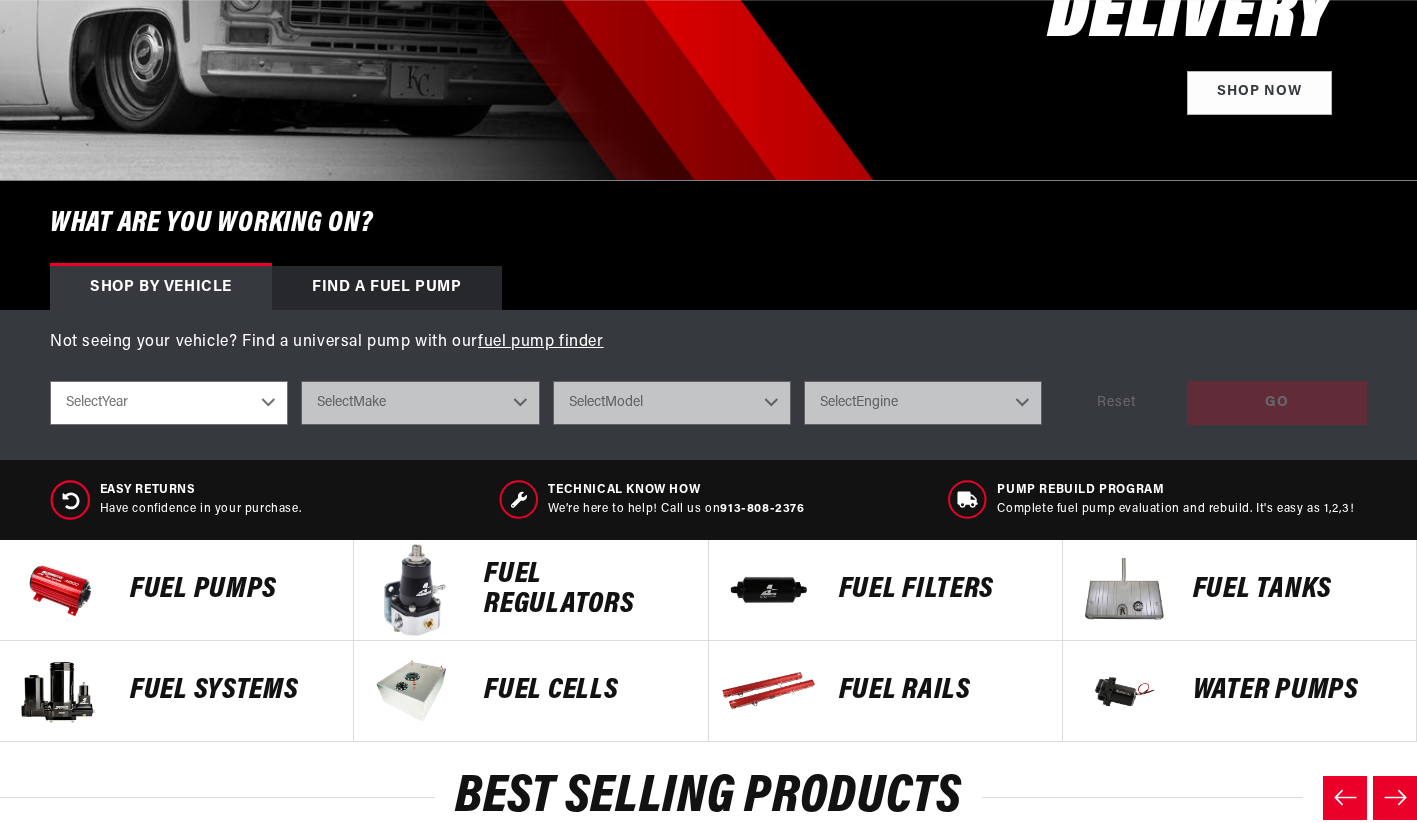 click on "FUEL FILTERS" at bounding box center (940, 590) 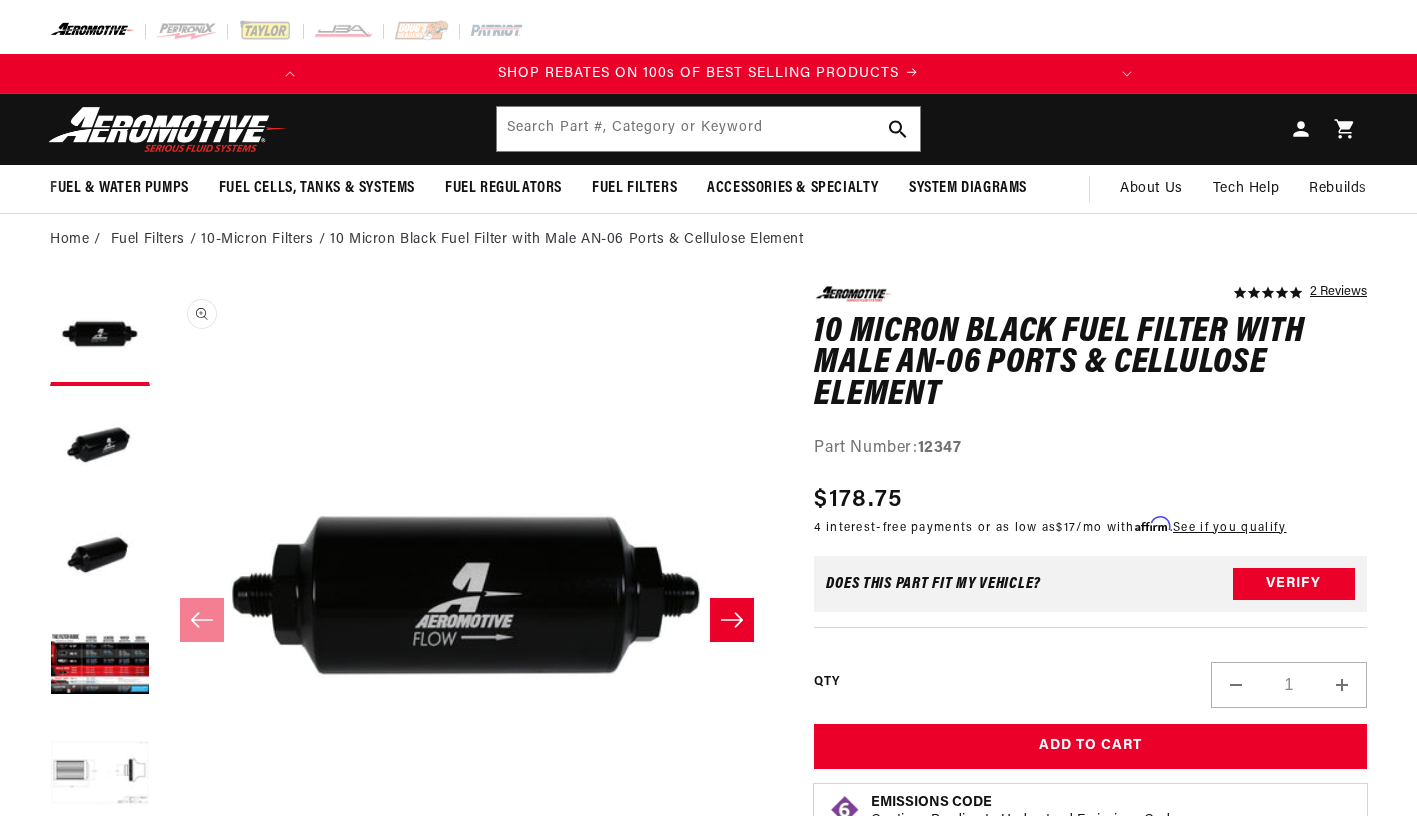 scroll, scrollTop: 0, scrollLeft: 0, axis: both 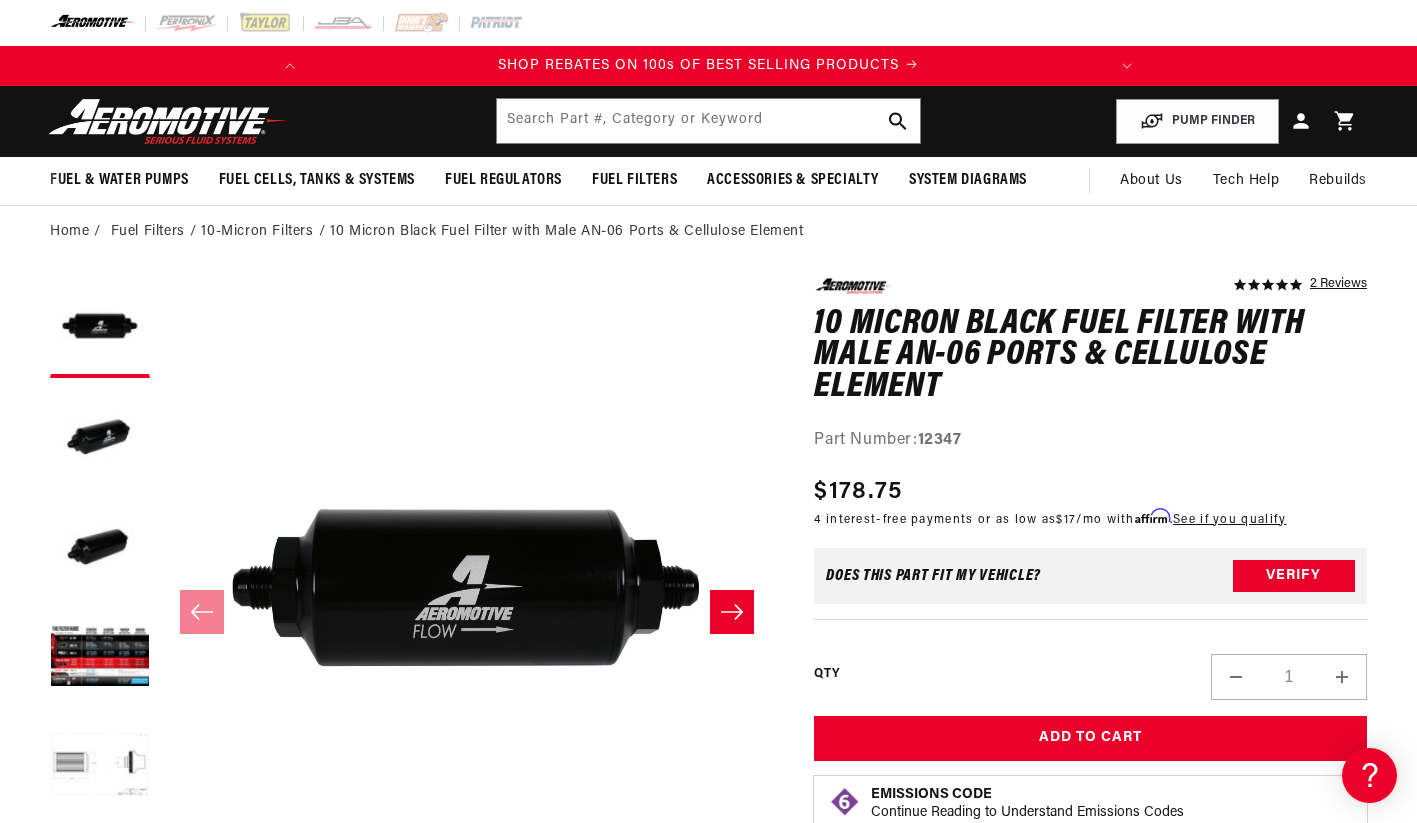 click 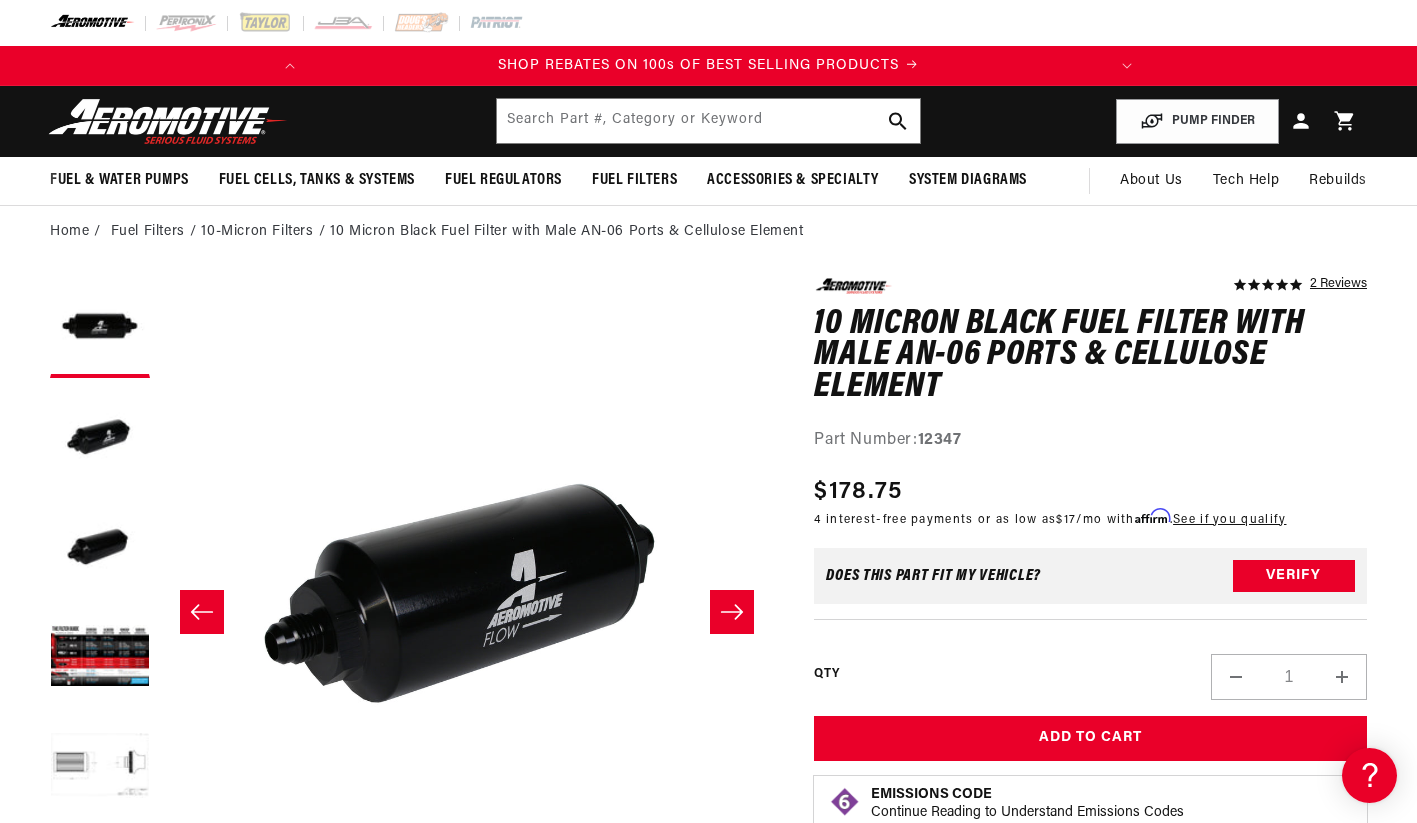 scroll, scrollTop: 0, scrollLeft: 614, axis: horizontal 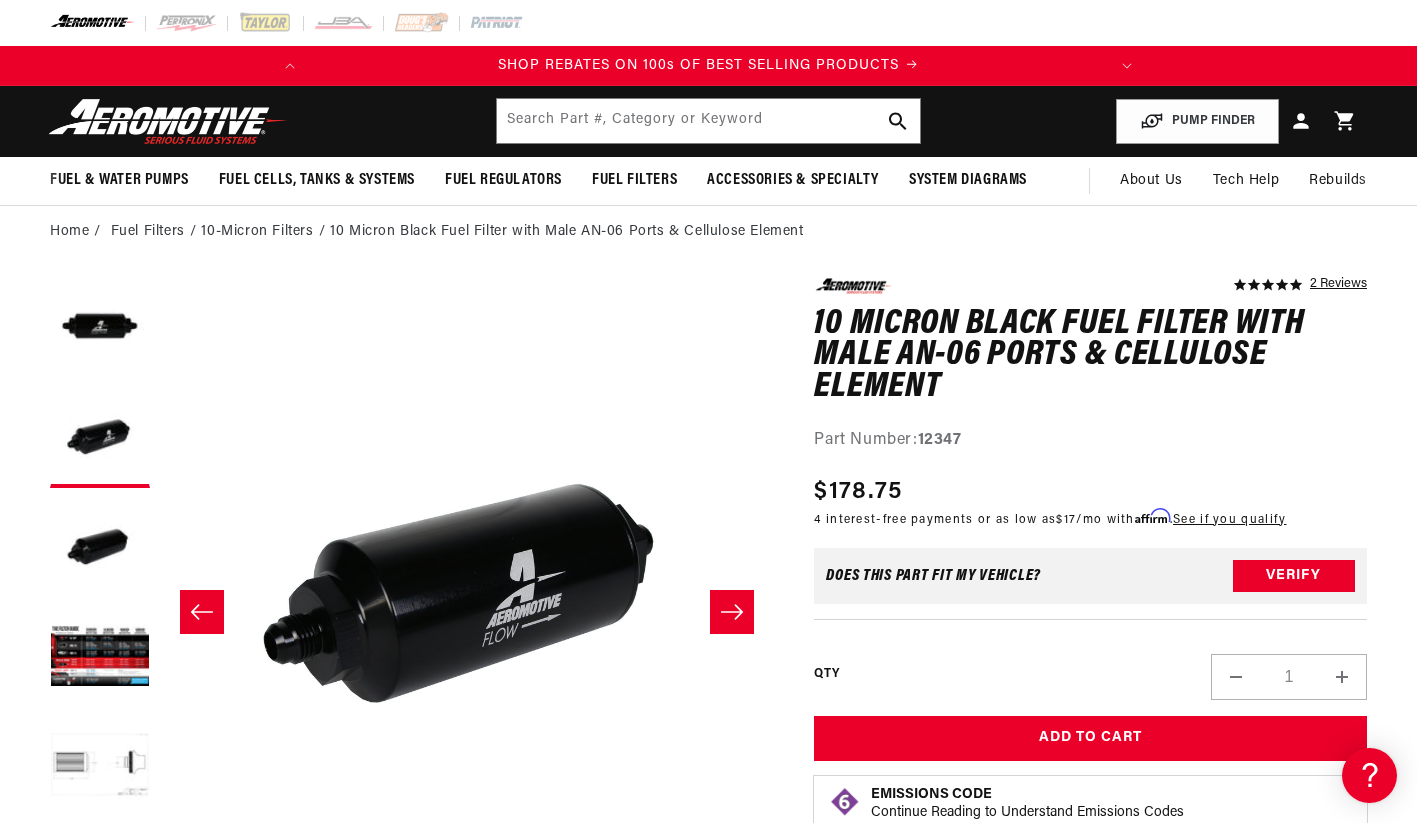click 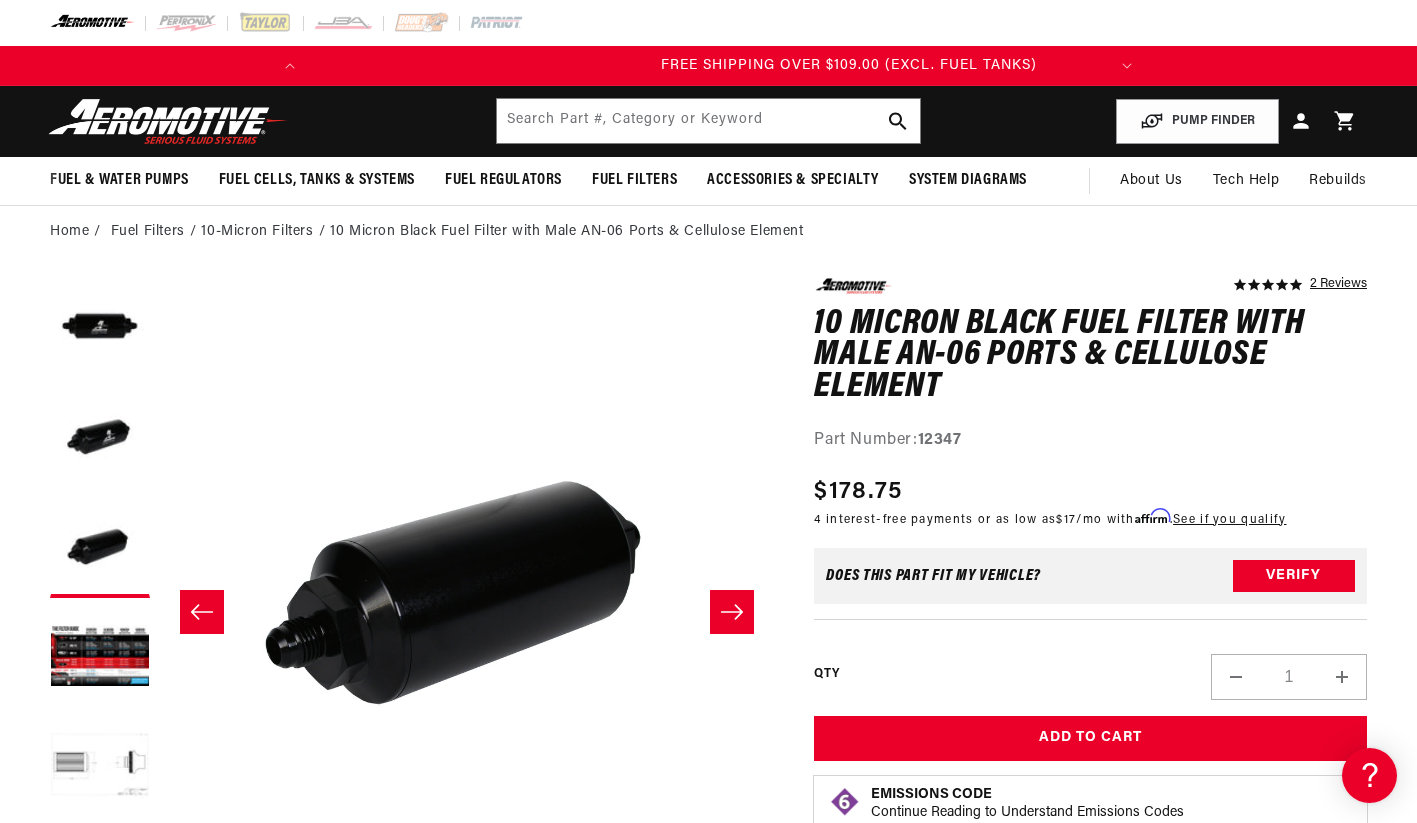 scroll, scrollTop: 0, scrollLeft: 791, axis: horizontal 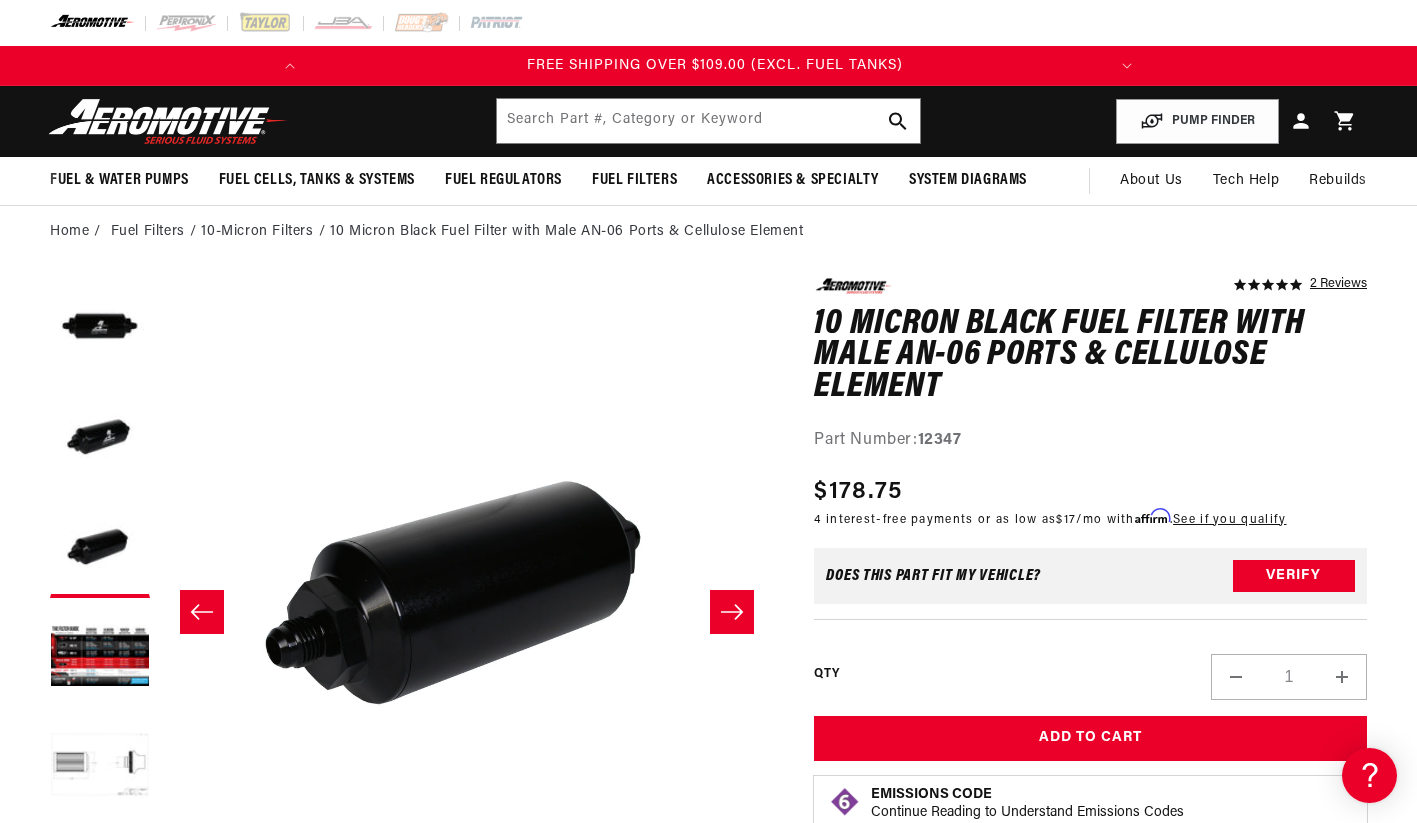 click 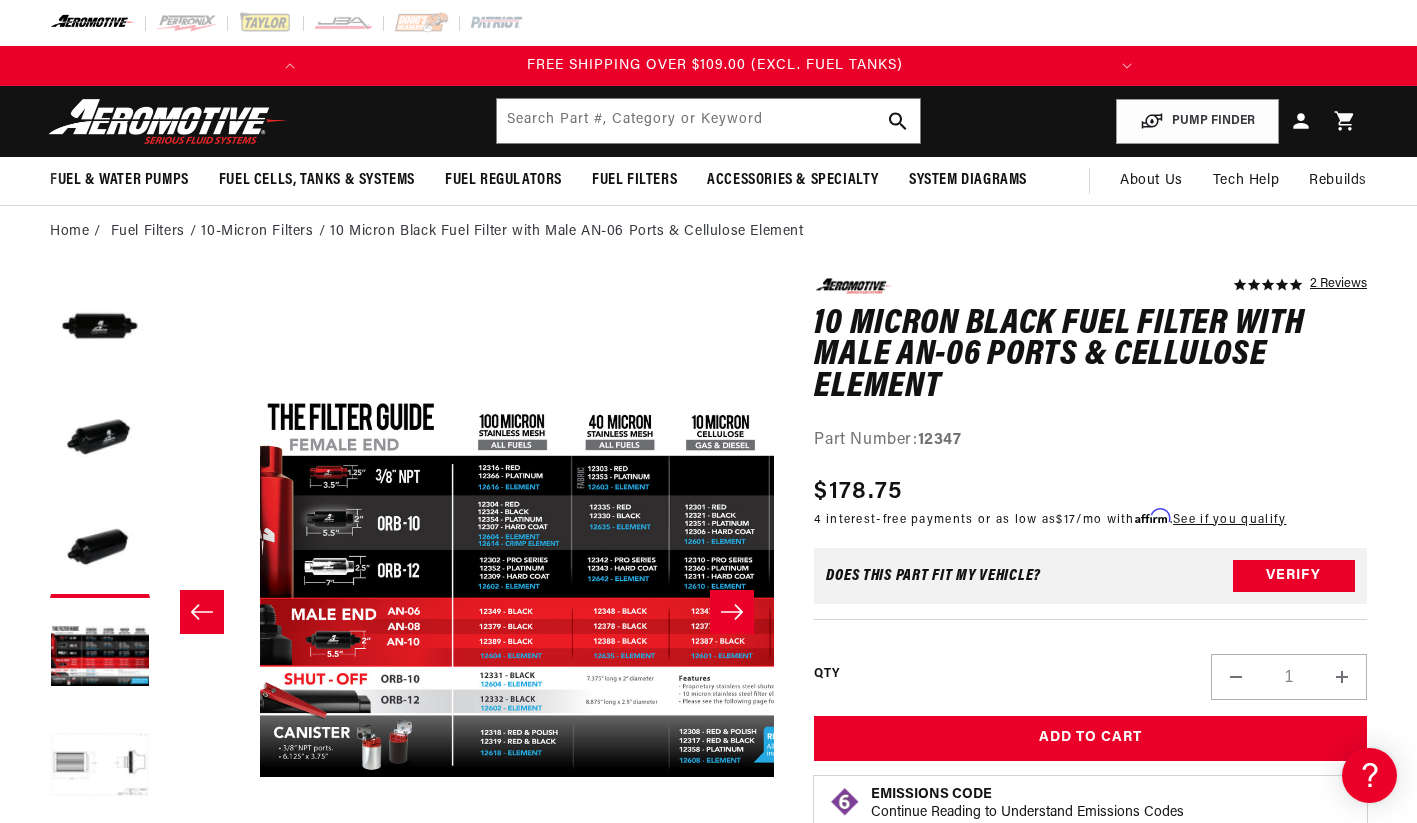 scroll, scrollTop: 0, scrollLeft: 0, axis: both 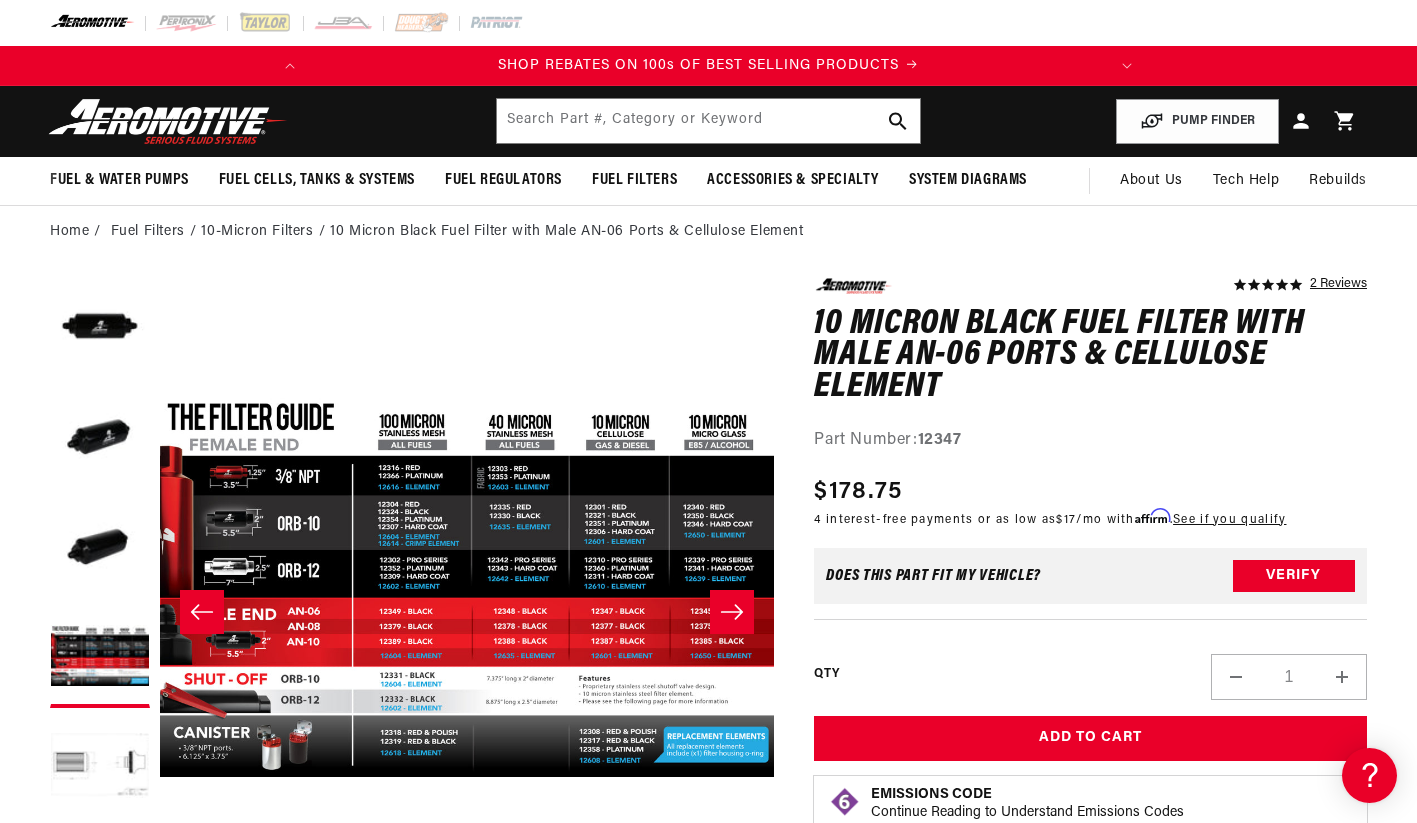 click 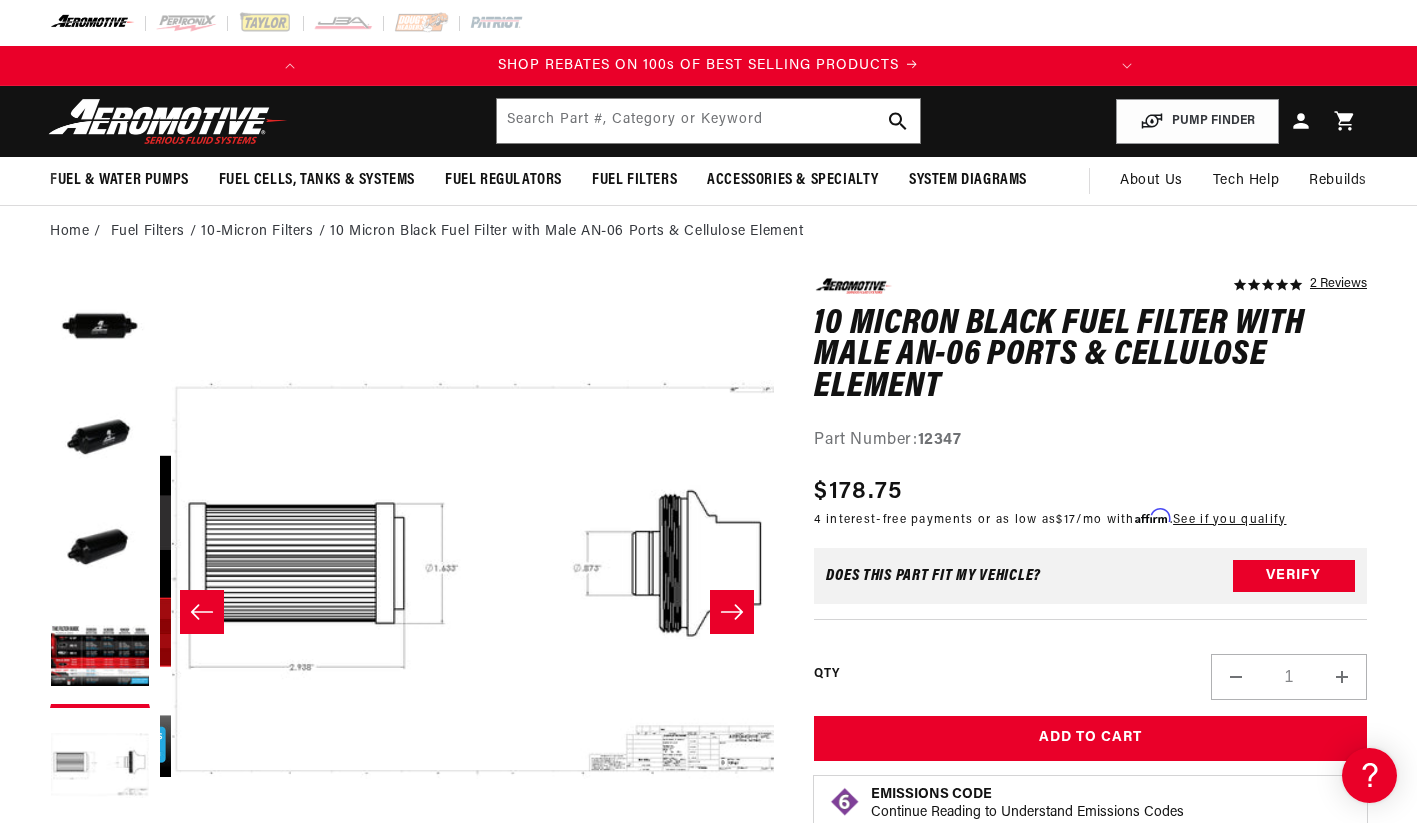scroll, scrollTop: 0, scrollLeft: 2457, axis: horizontal 